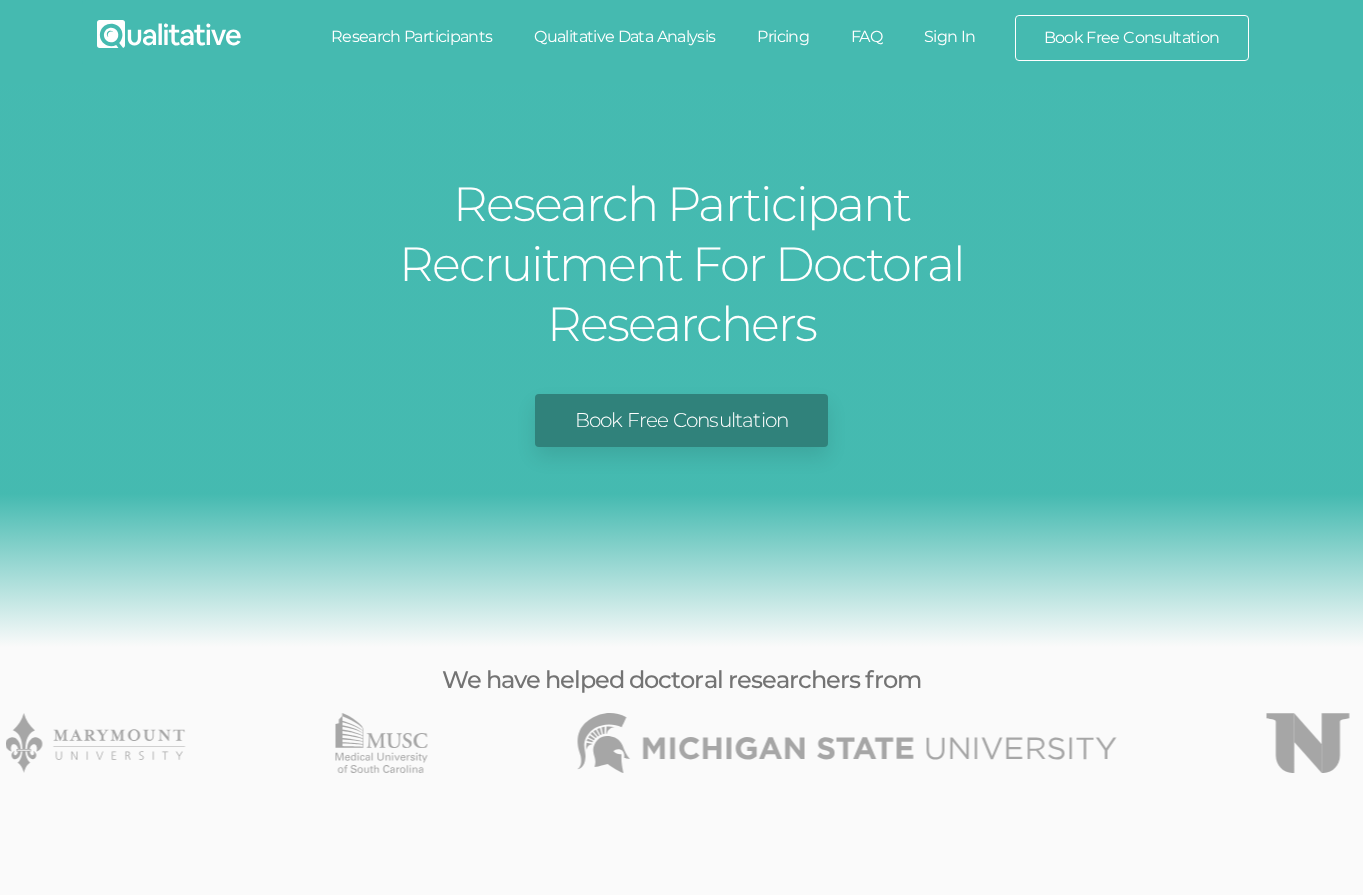 scroll, scrollTop: 0, scrollLeft: 0, axis: both 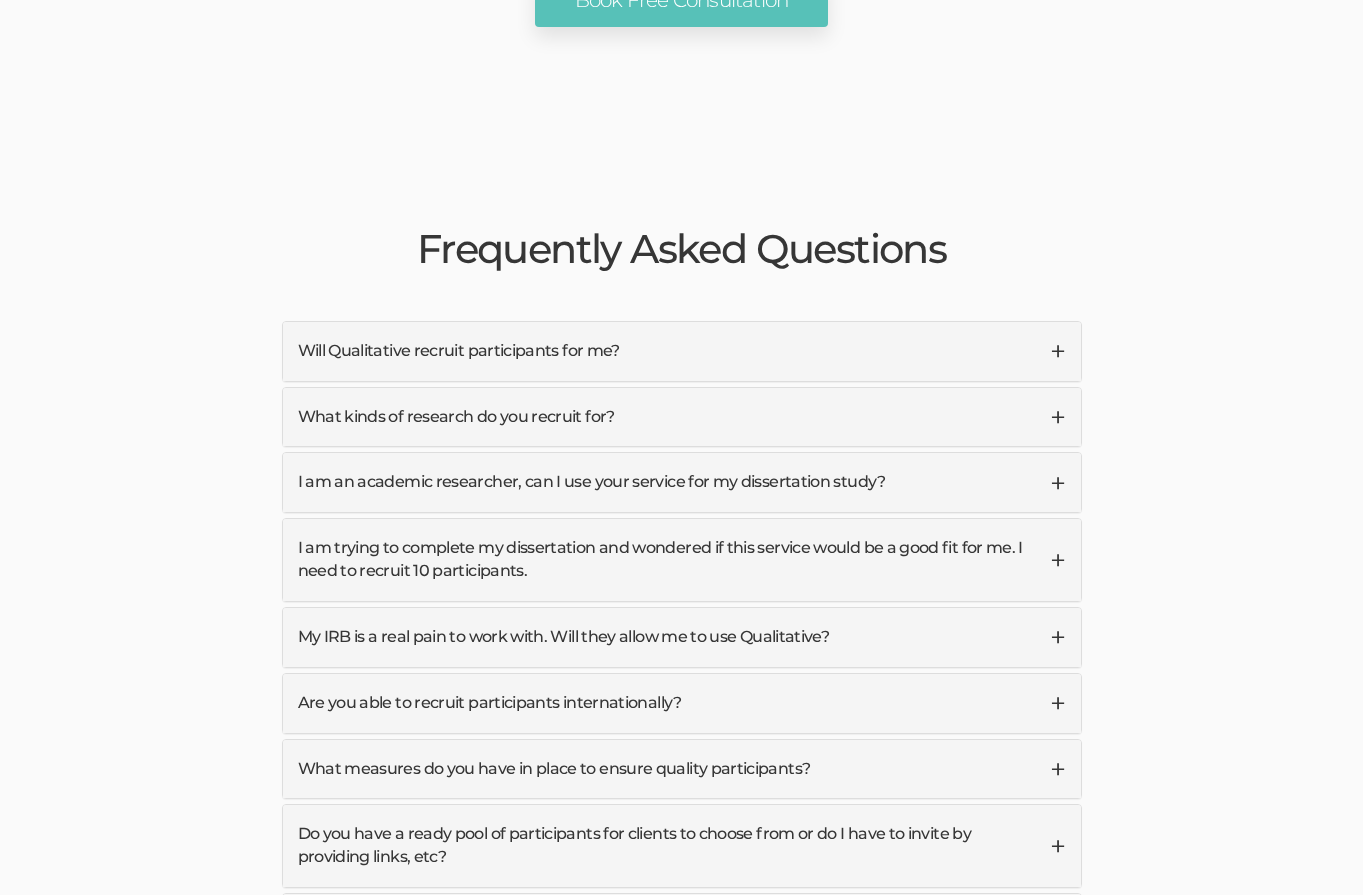 click on "Will Qualitative recruit participants for me?" at bounding box center (682, 351) 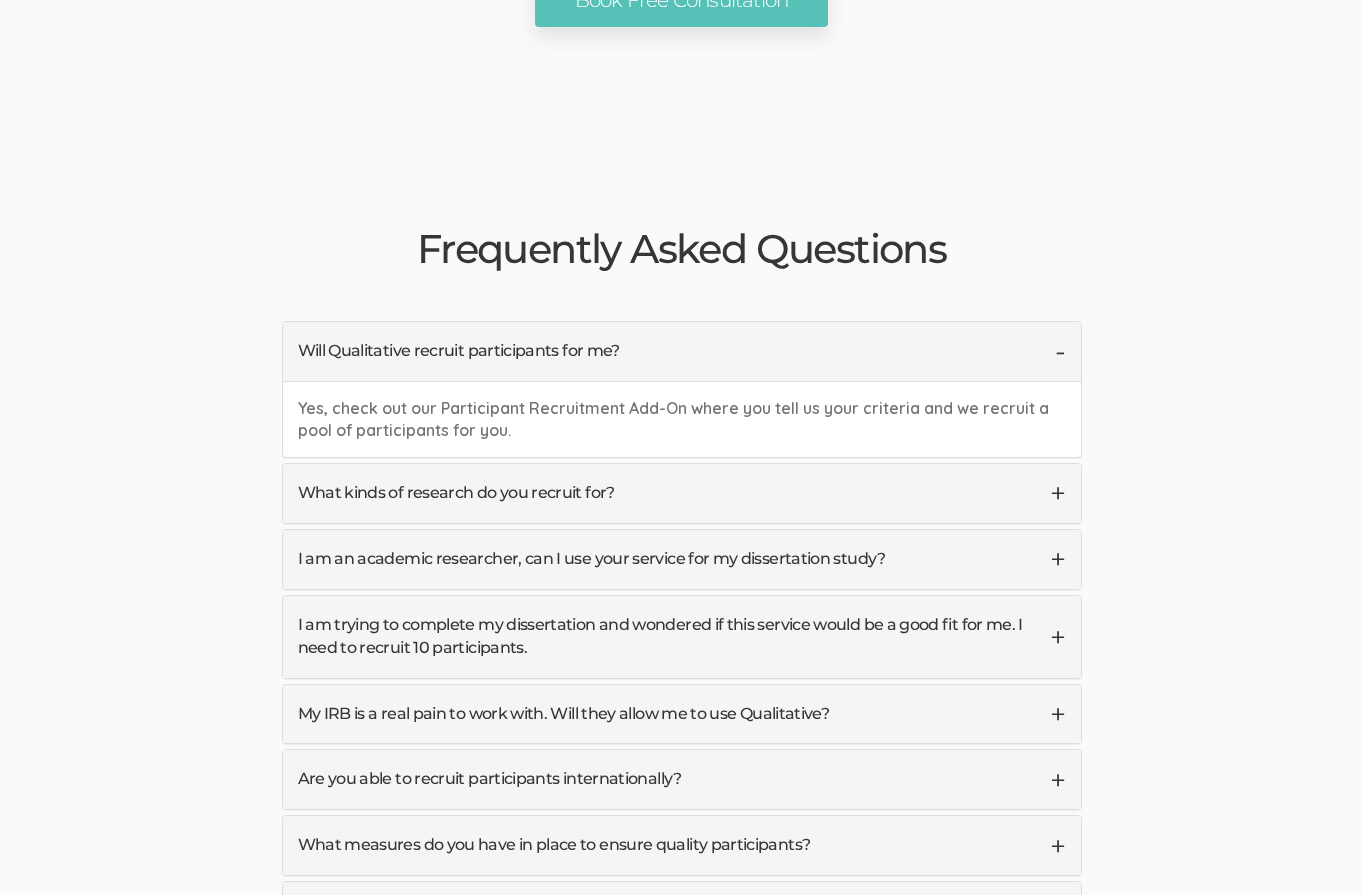 click on "Will Qualitative recruit participants for me?" at bounding box center [682, 351] 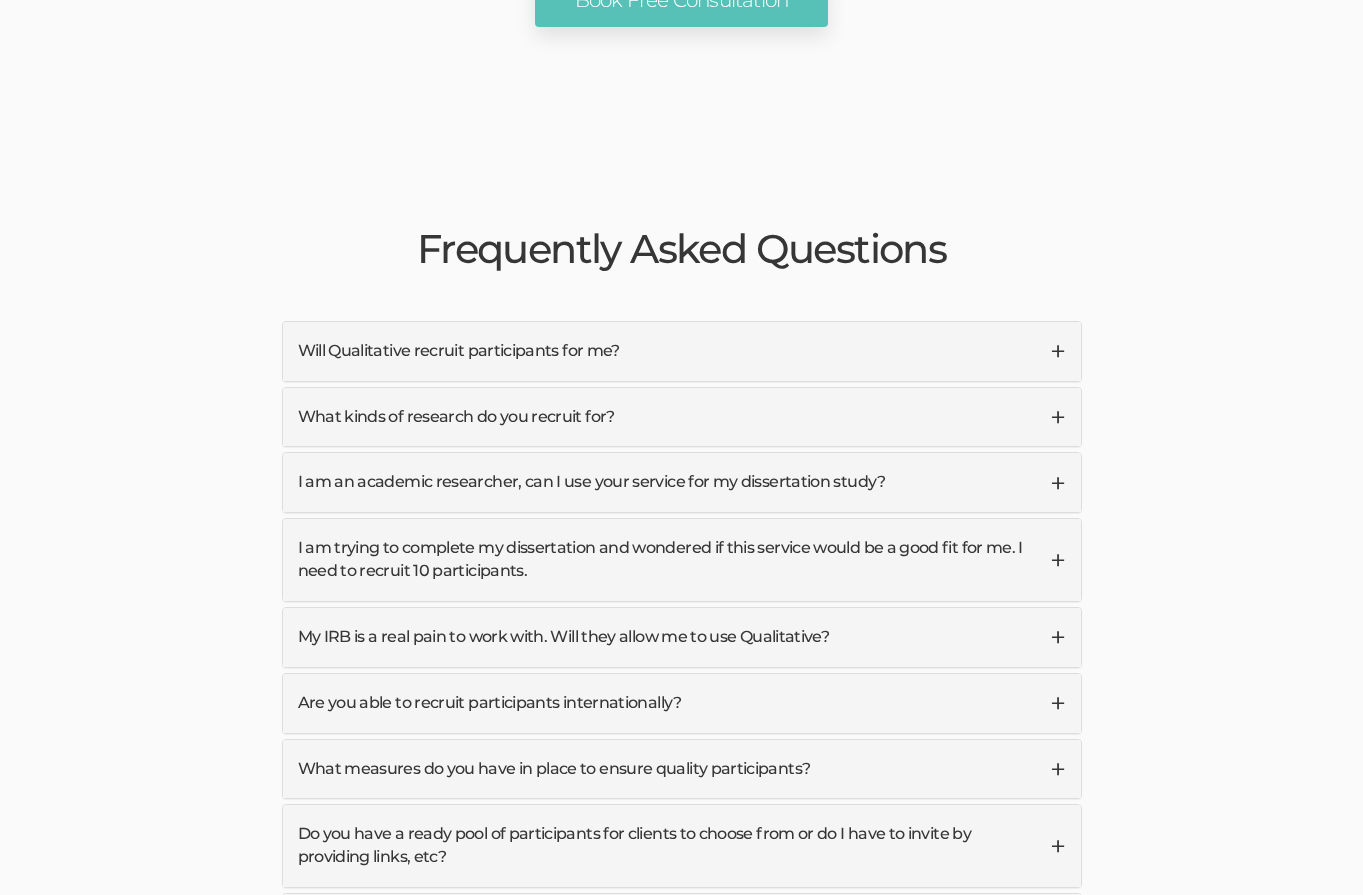 click on "What kinds of research do you recruit for?" at bounding box center [682, 417] 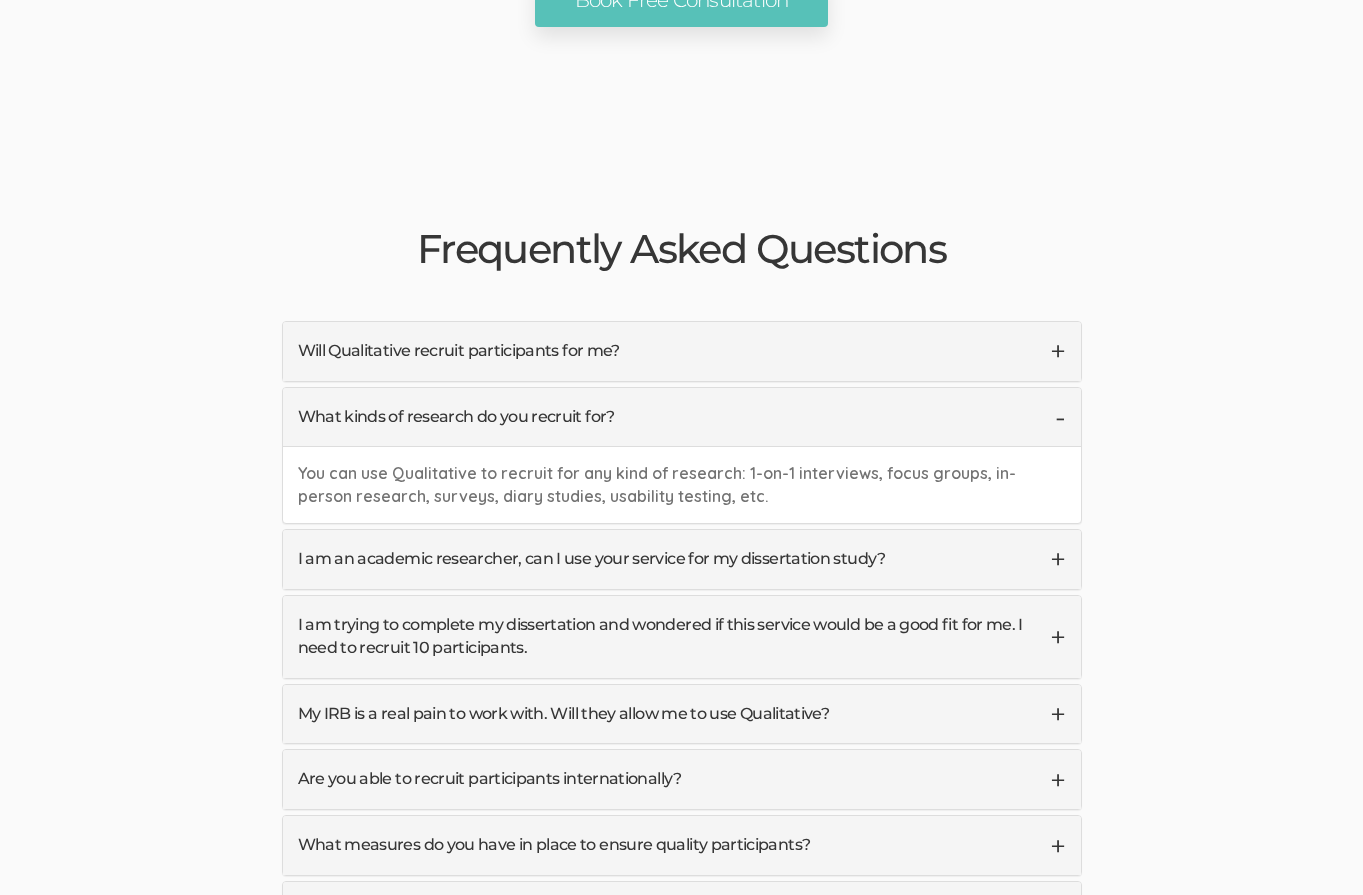 click on "What kinds of research do you recruit for?" at bounding box center [682, 417] 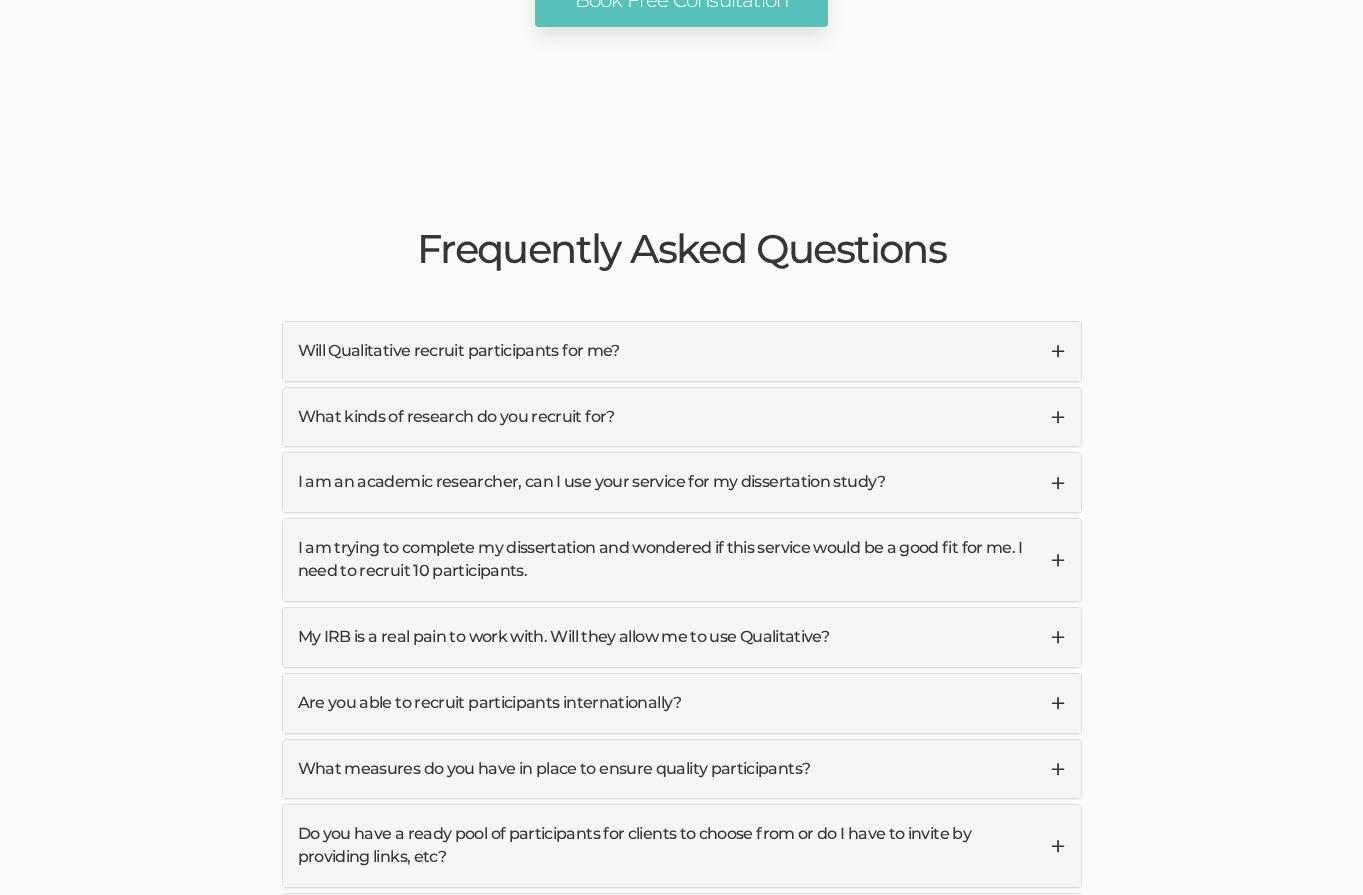 click on "I am an academic researcher, can I use your service for my dissertation study?" at bounding box center [682, 482] 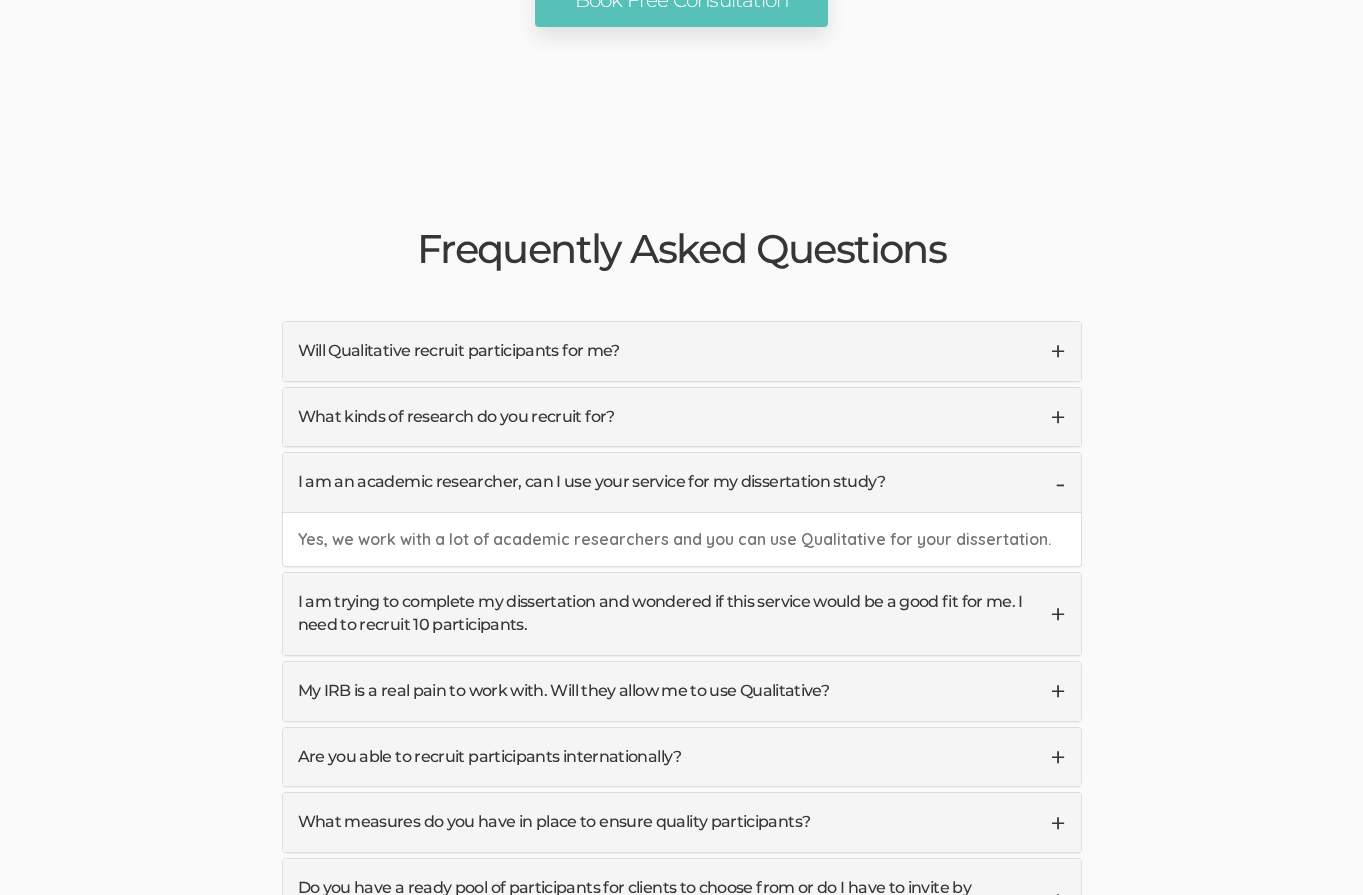 click on "I am an academic researcher, can I use your service for my dissertation study?" at bounding box center (682, 482) 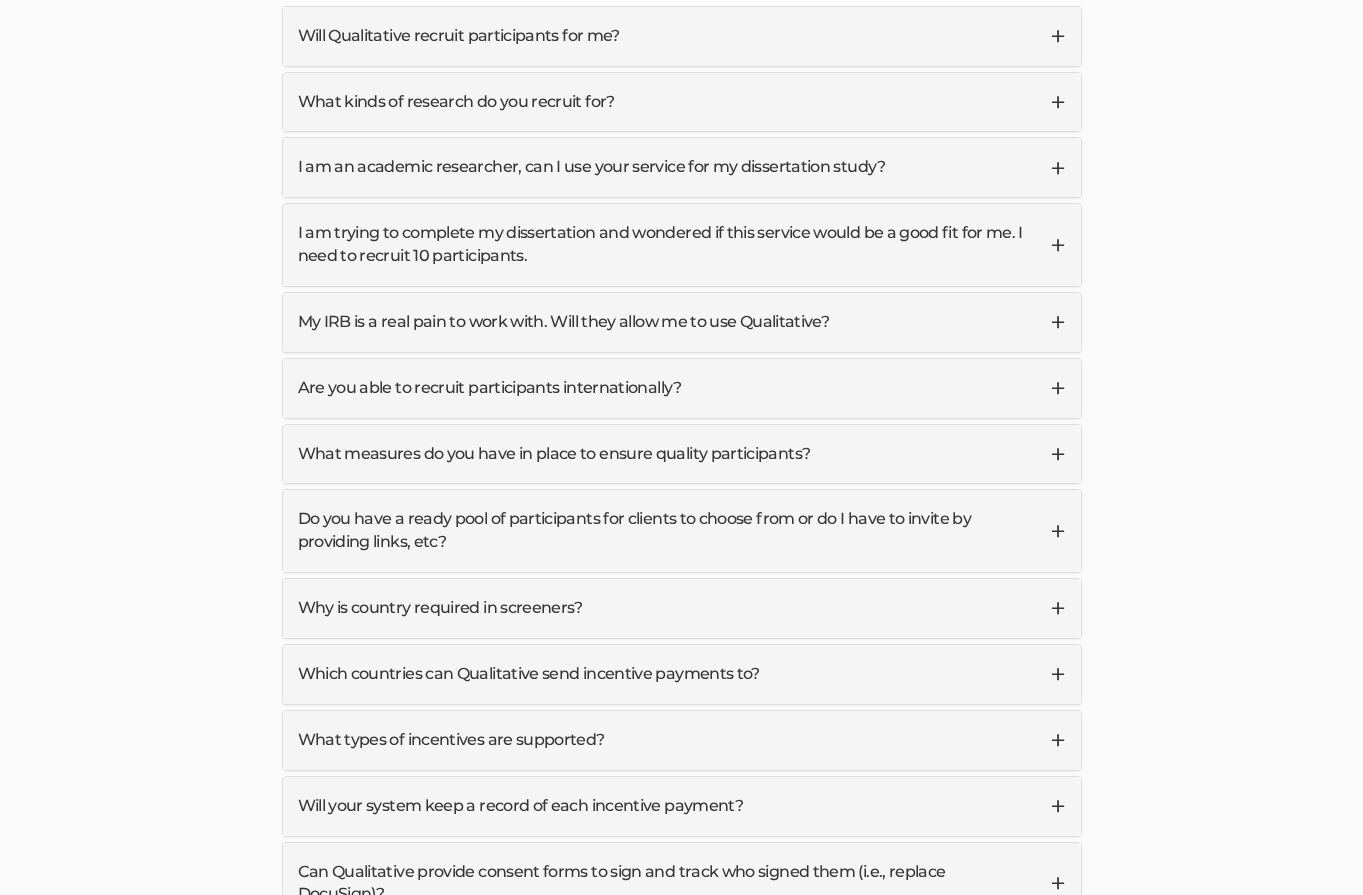scroll, scrollTop: 4932, scrollLeft: 0, axis: vertical 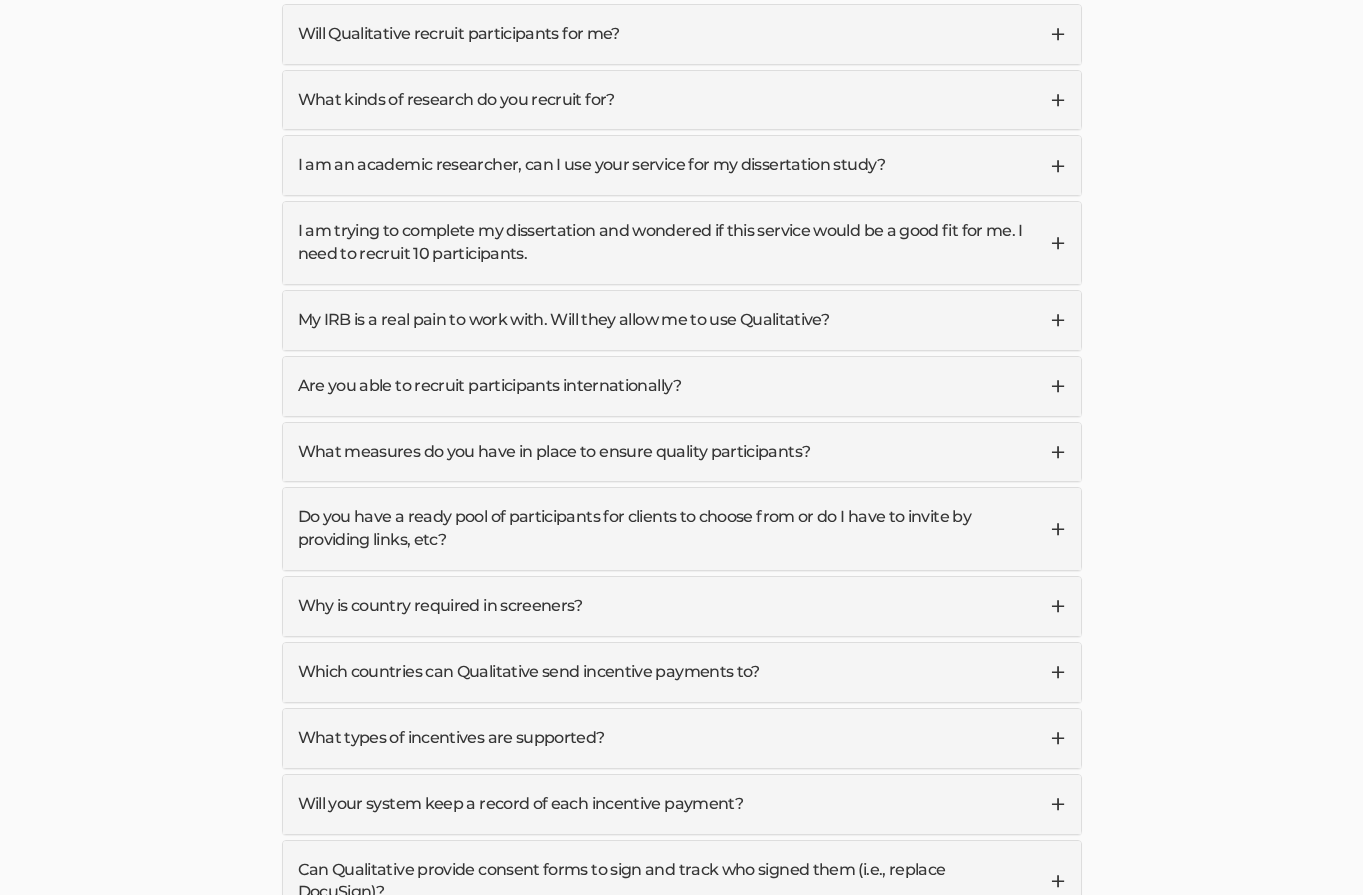 click on "My IRB is a real pain to work with. Will they allow me to use Qualitative?" at bounding box center [682, 320] 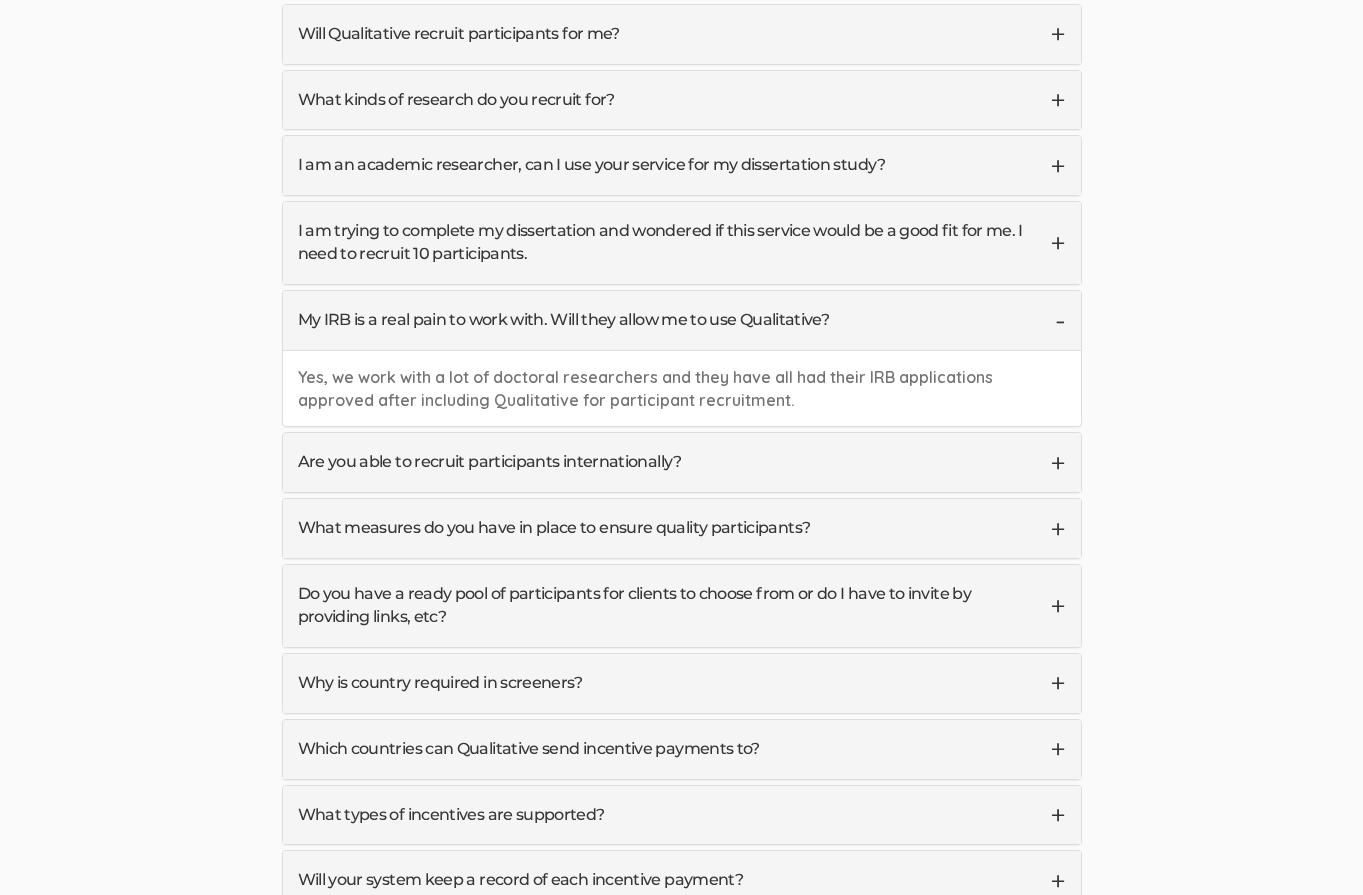 click on "My IRB is a real pain to work with. Will they allow me to use Qualitative?" at bounding box center [682, 320] 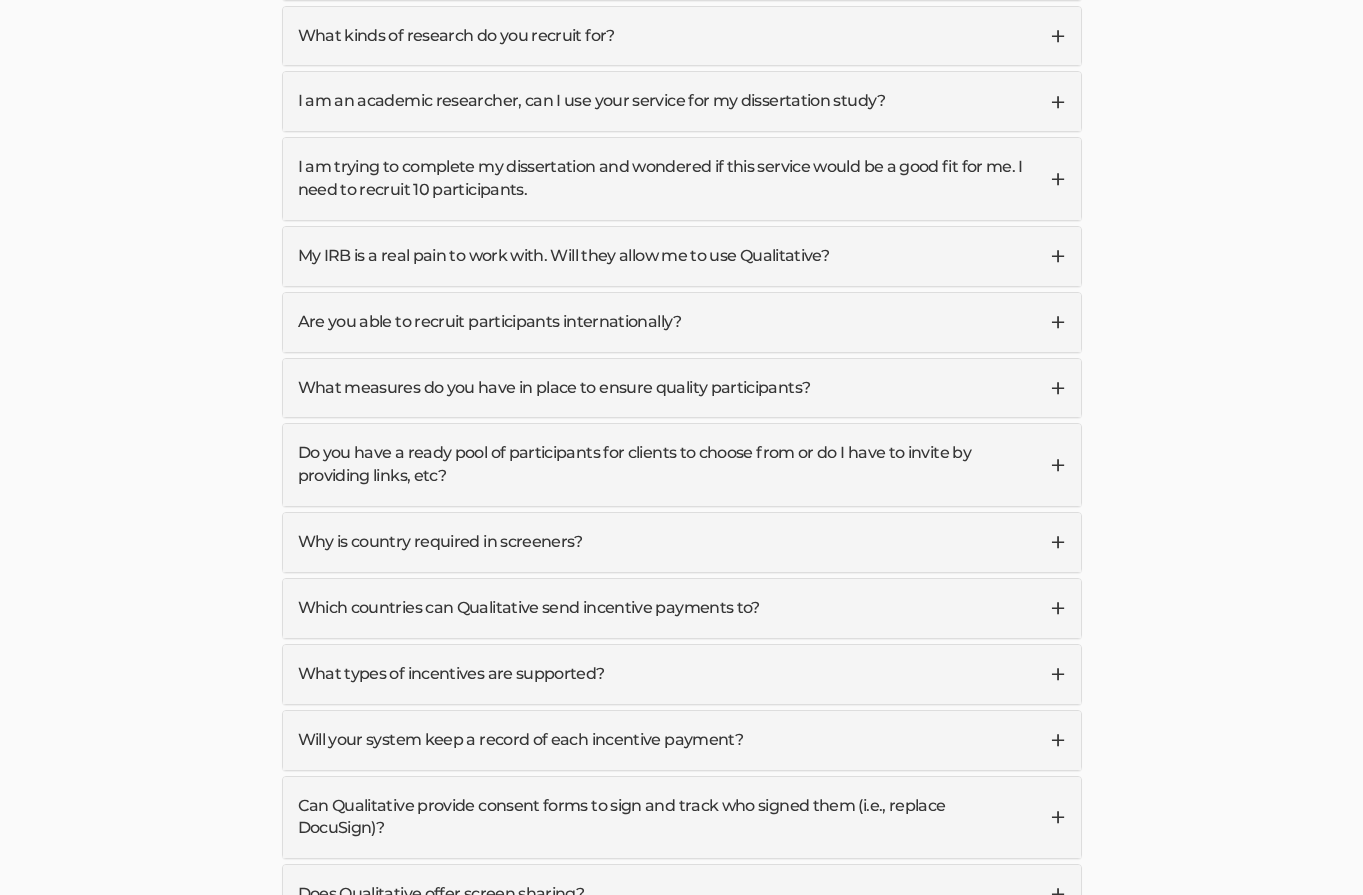 scroll, scrollTop: 5001, scrollLeft: 0, axis: vertical 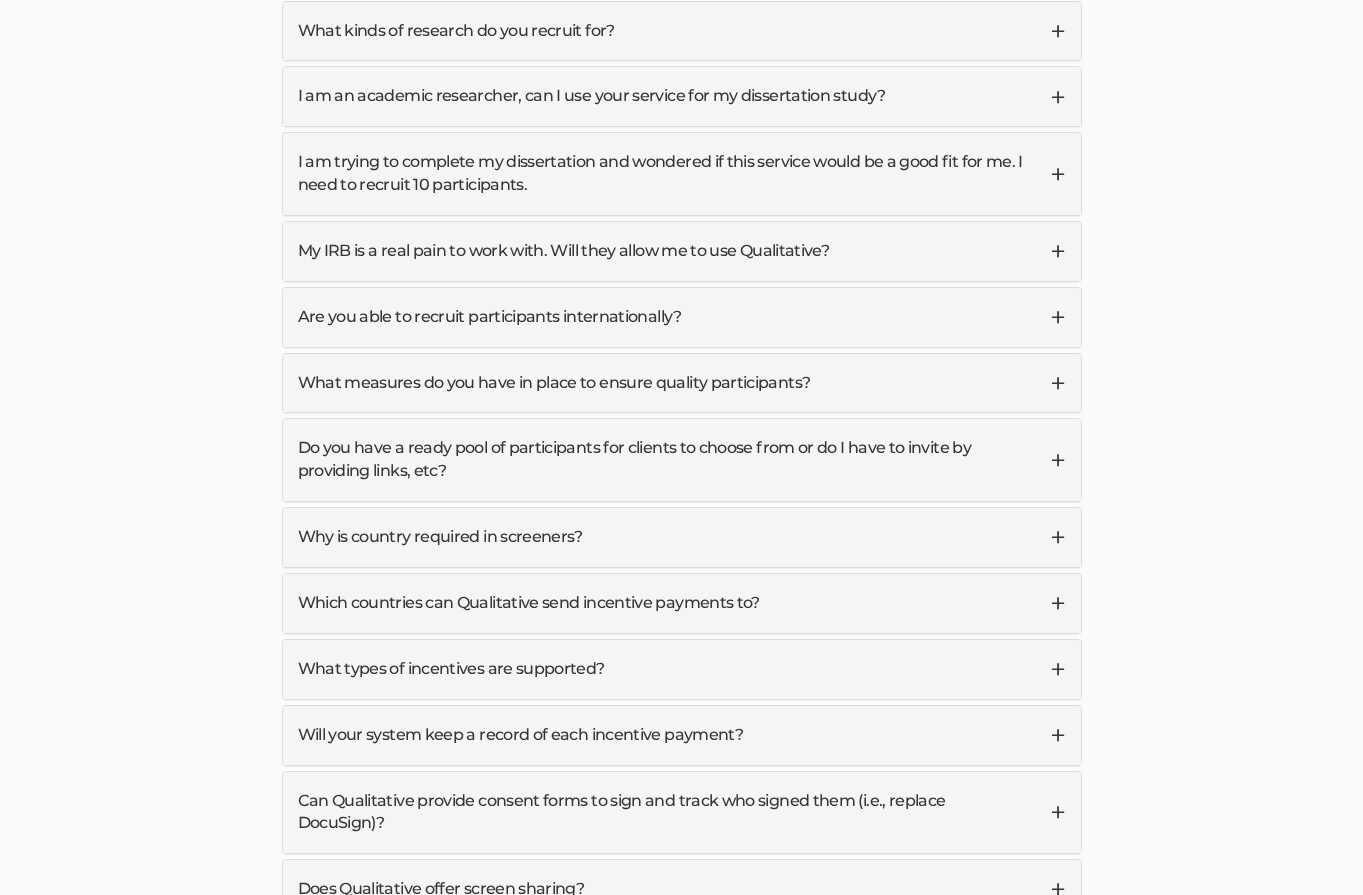 click on "What measures do you have in place to ensure quality participants?" at bounding box center [682, 383] 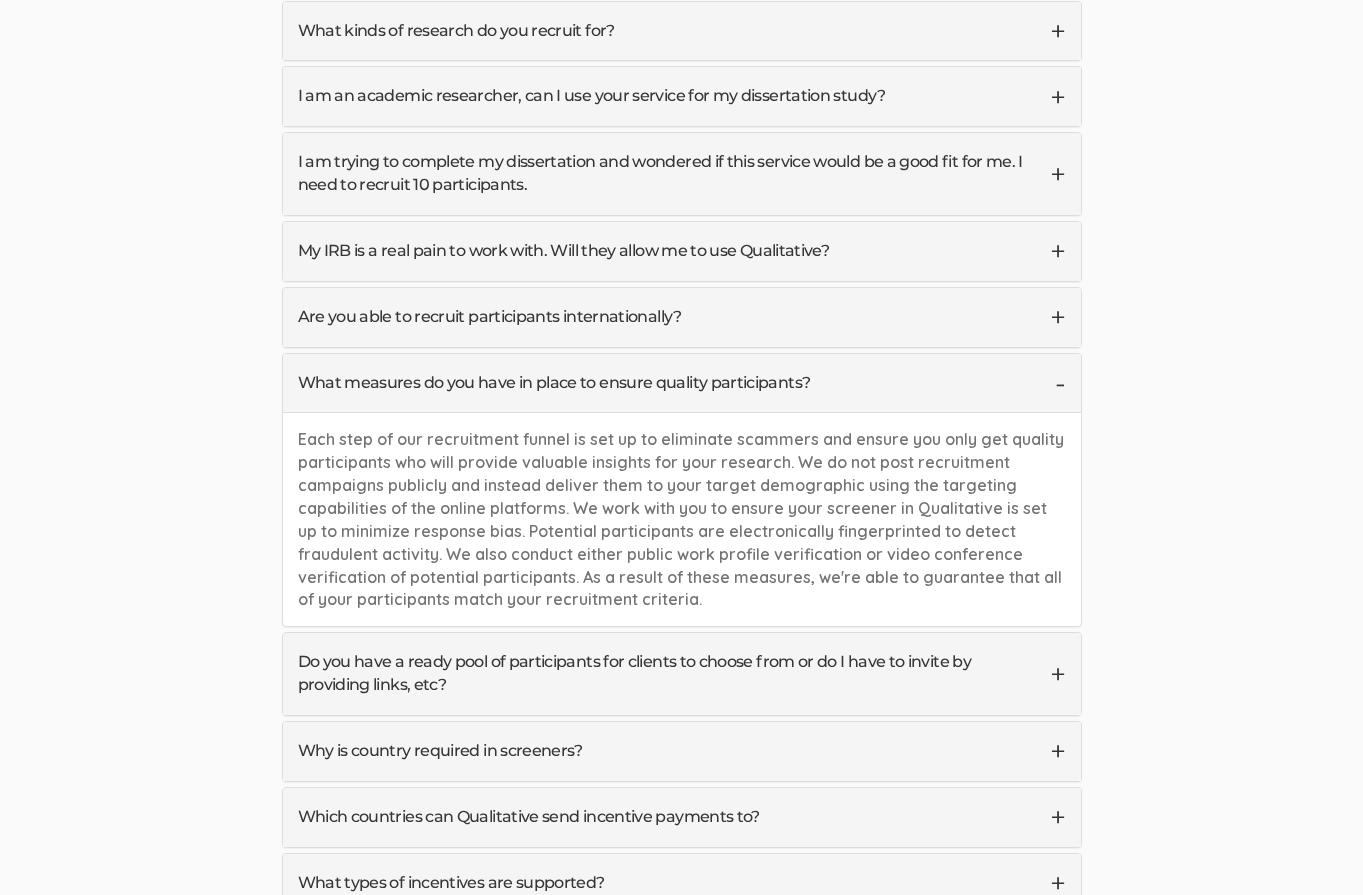 click on "What measures do you have in place to ensure quality participants?" at bounding box center [682, 383] 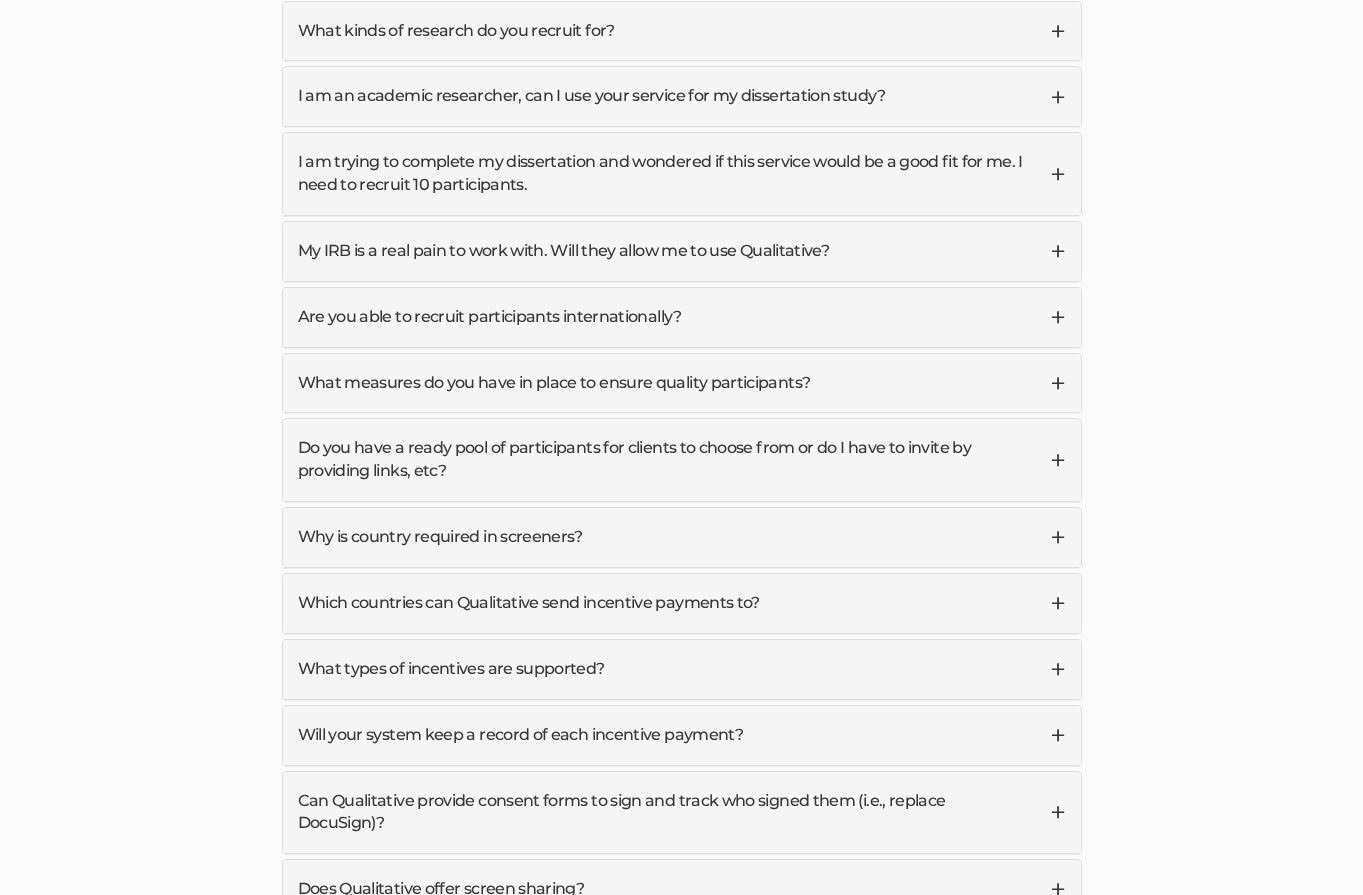 click on "What measures do you have in place to ensure quality participants?" at bounding box center (682, 383) 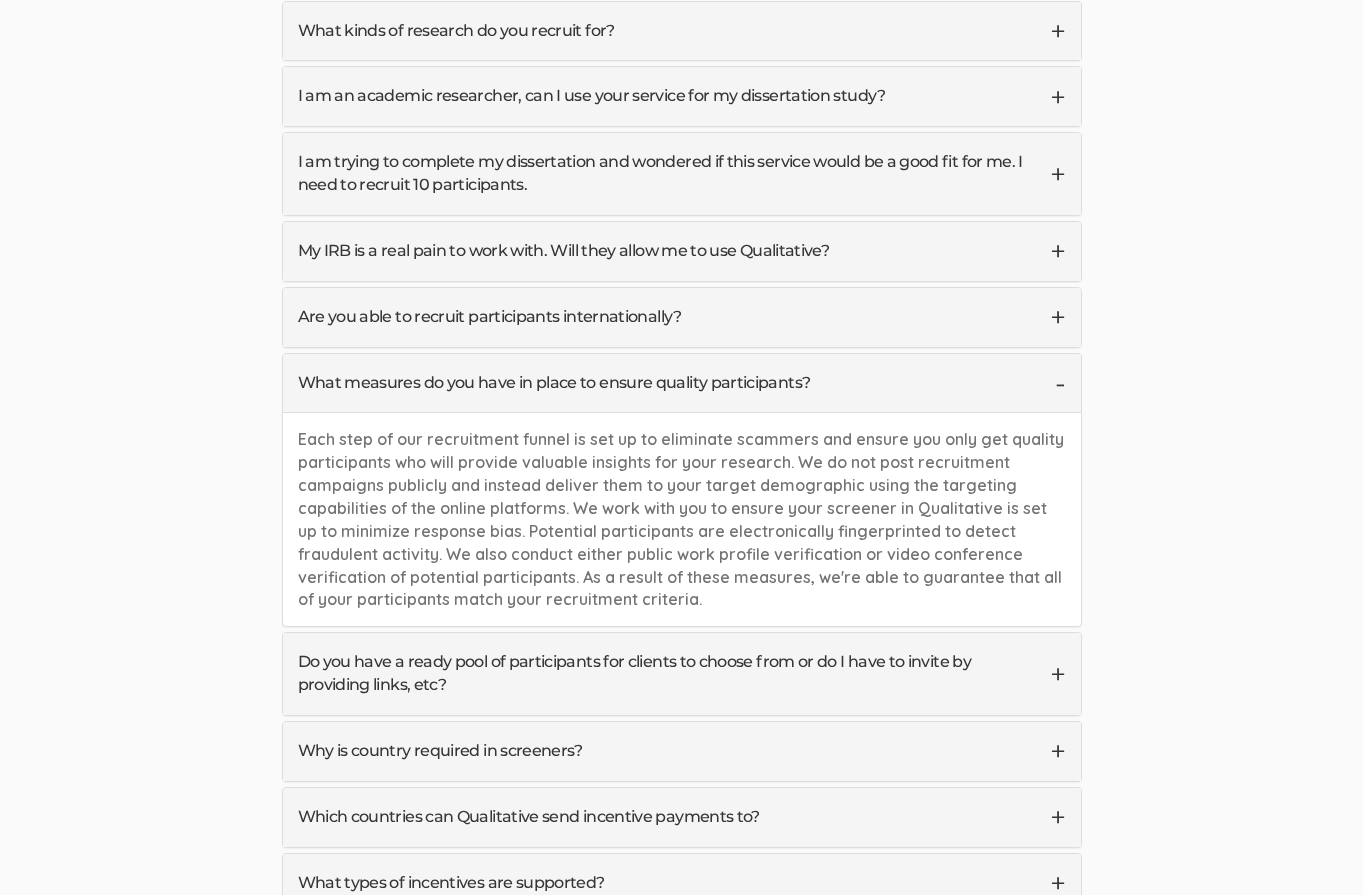 click on "What measures do you have in place to ensure quality participants?" at bounding box center (682, 383) 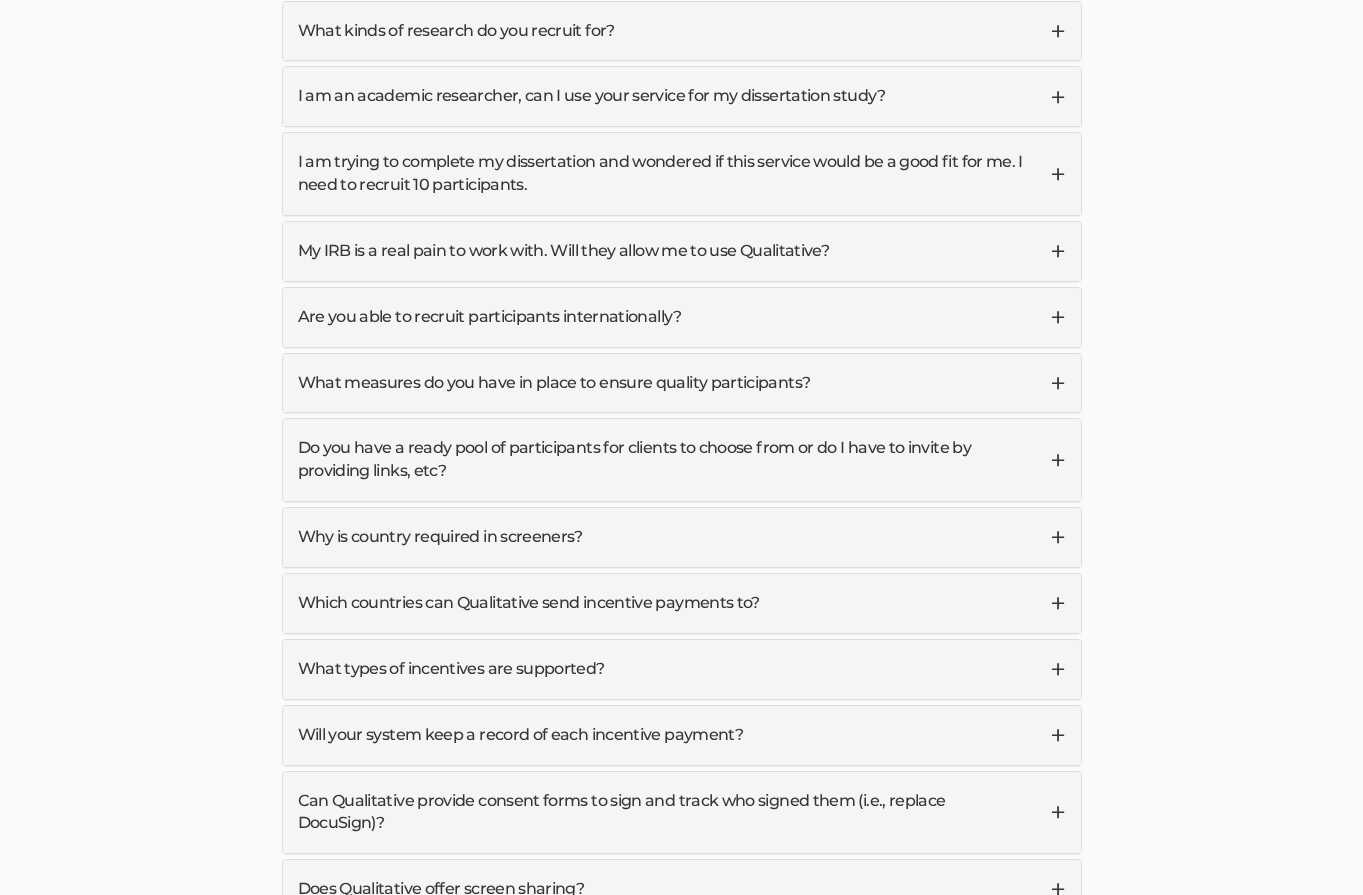 scroll, scrollTop: 5020, scrollLeft: 0, axis: vertical 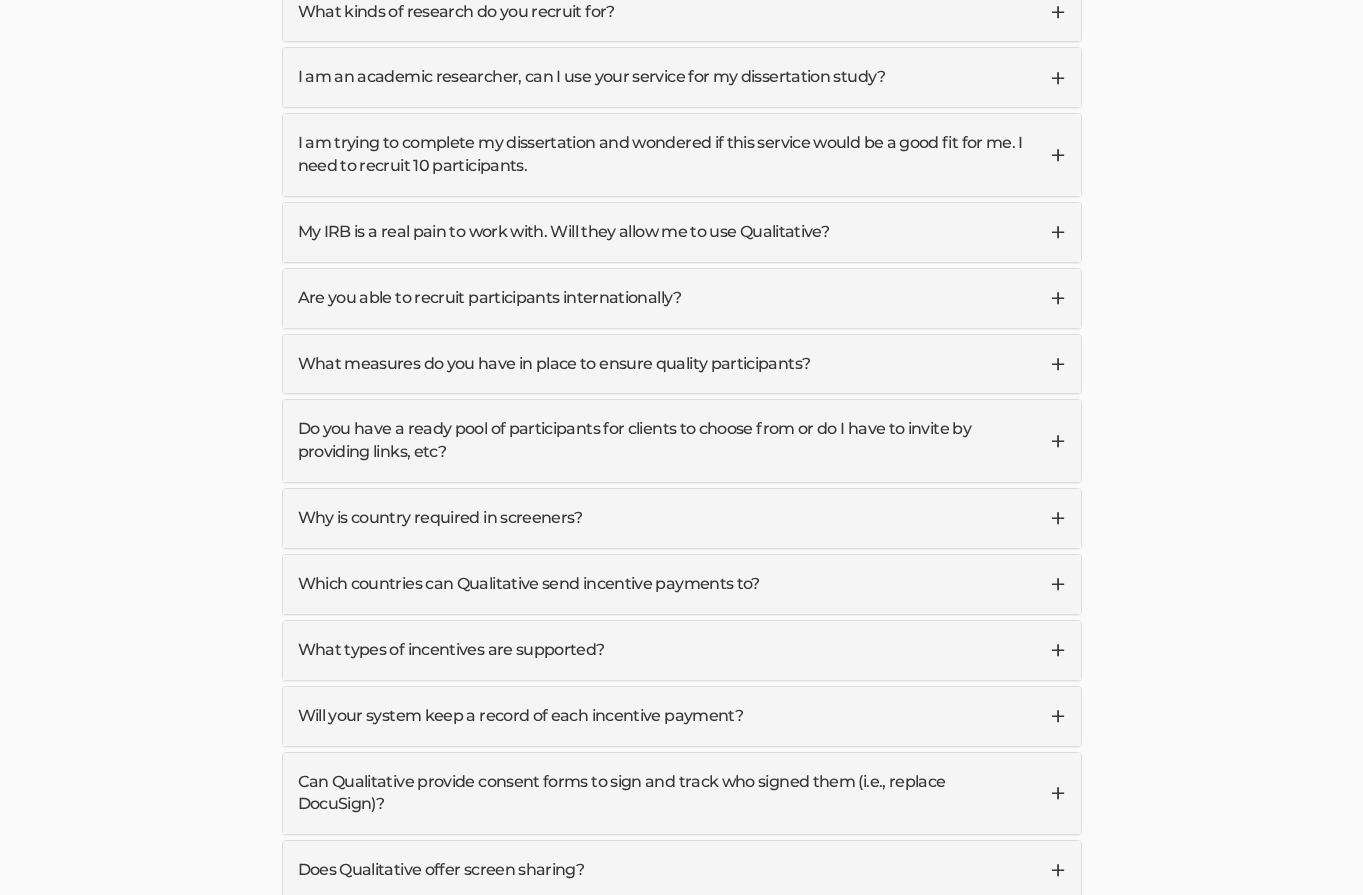 click on "Do you have a ready pool of participants for clients to choose from or do I have to invite by providing links, etc?" at bounding box center (682, 441) 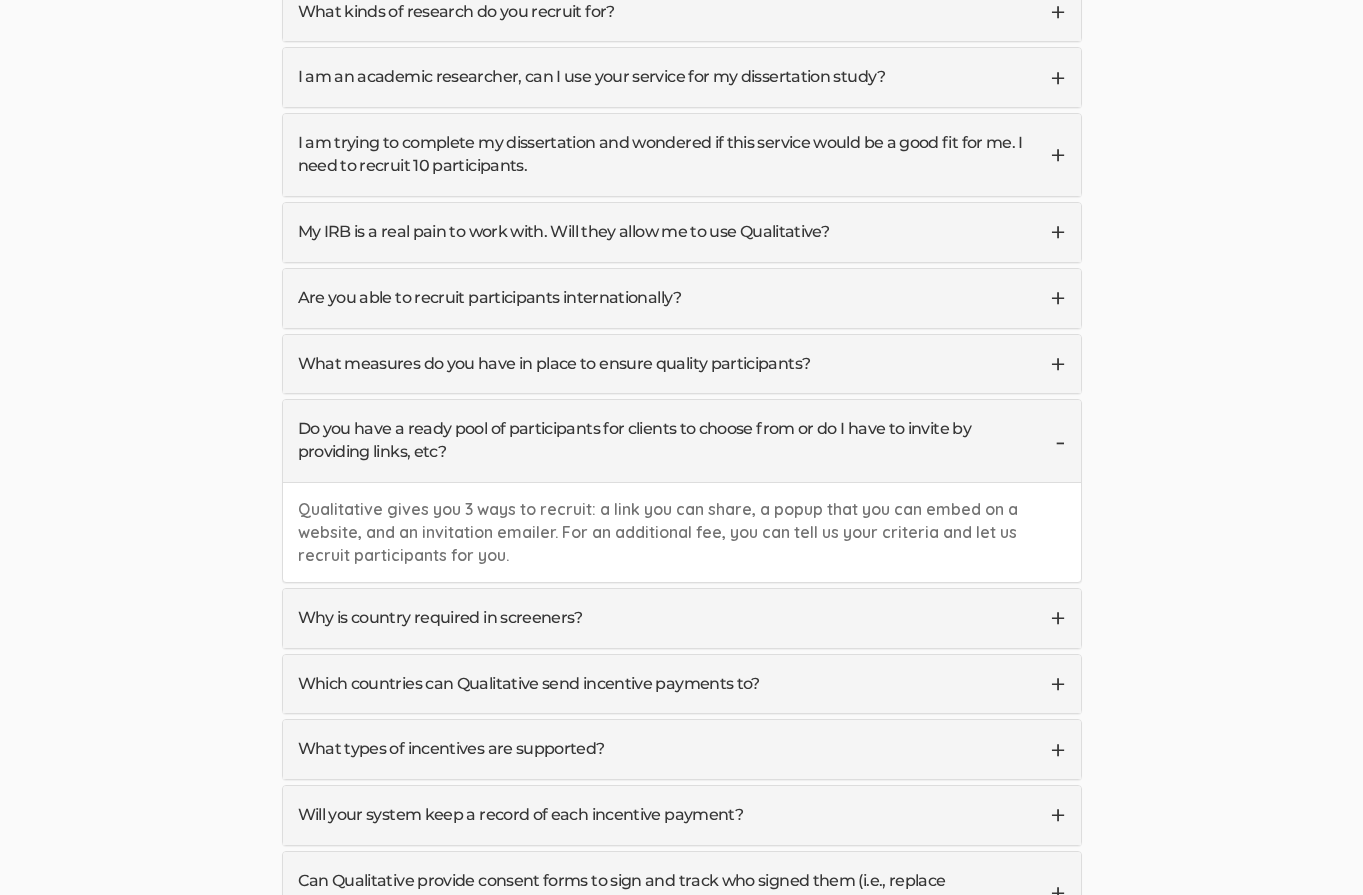 click on "Do you have a ready pool of participants for clients to choose from or do I have to invite by providing links, etc?" at bounding box center (682, 441) 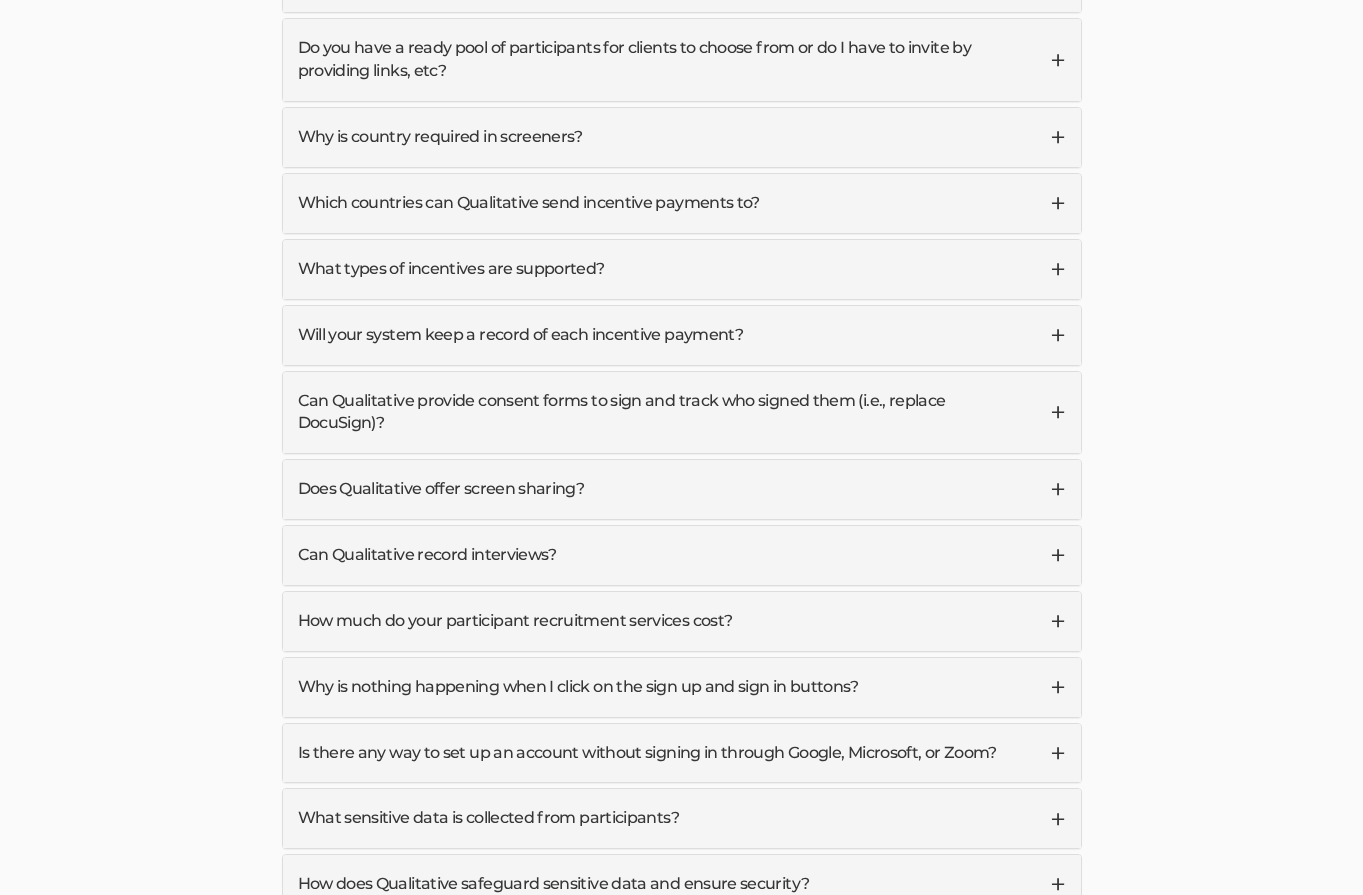 scroll, scrollTop: 5407, scrollLeft: 0, axis: vertical 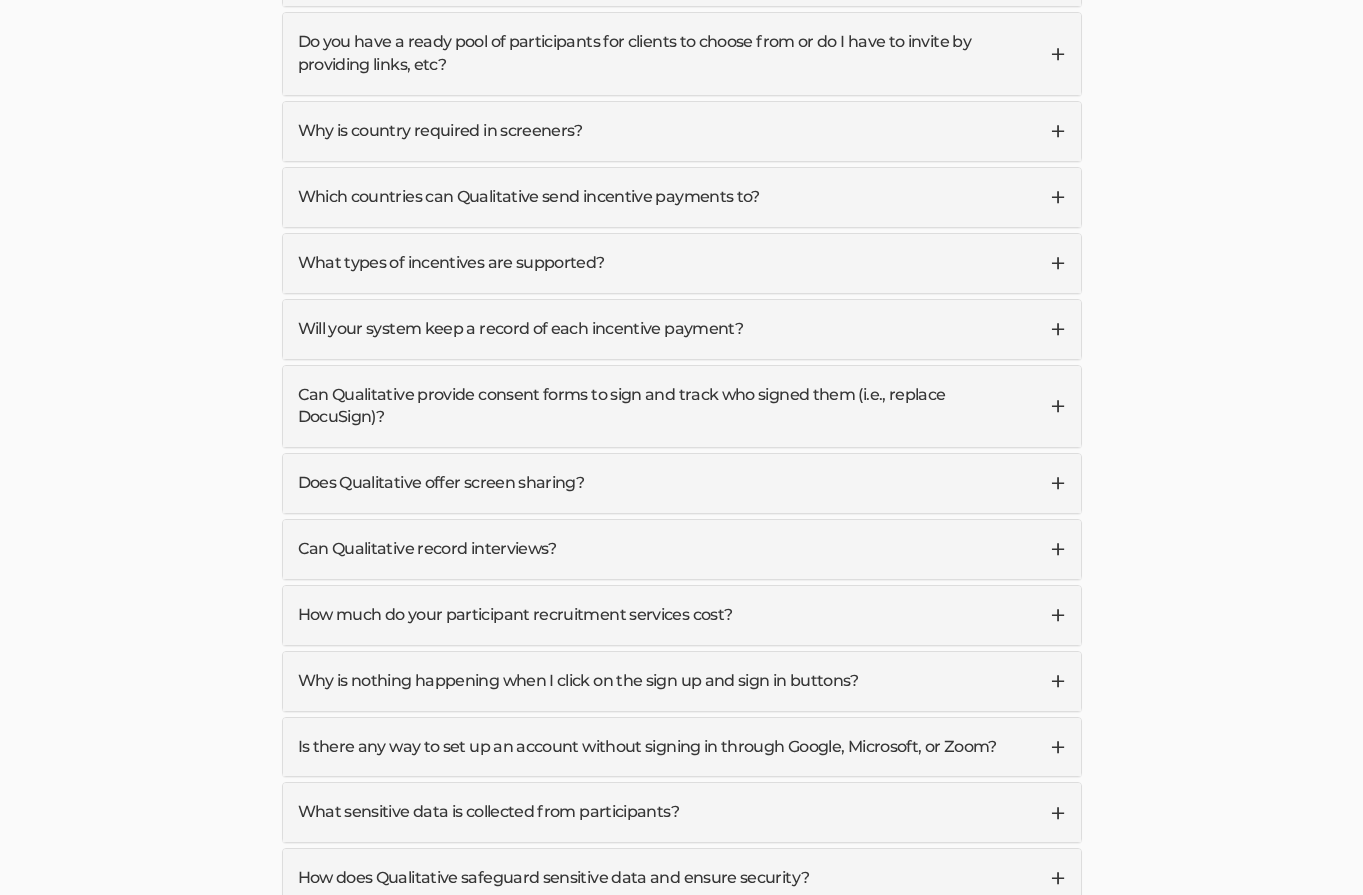 click on "Can Qualitative provide consent forms to sign and track who signed them (i.e., replace DocuSign)?" at bounding box center [682, 407] 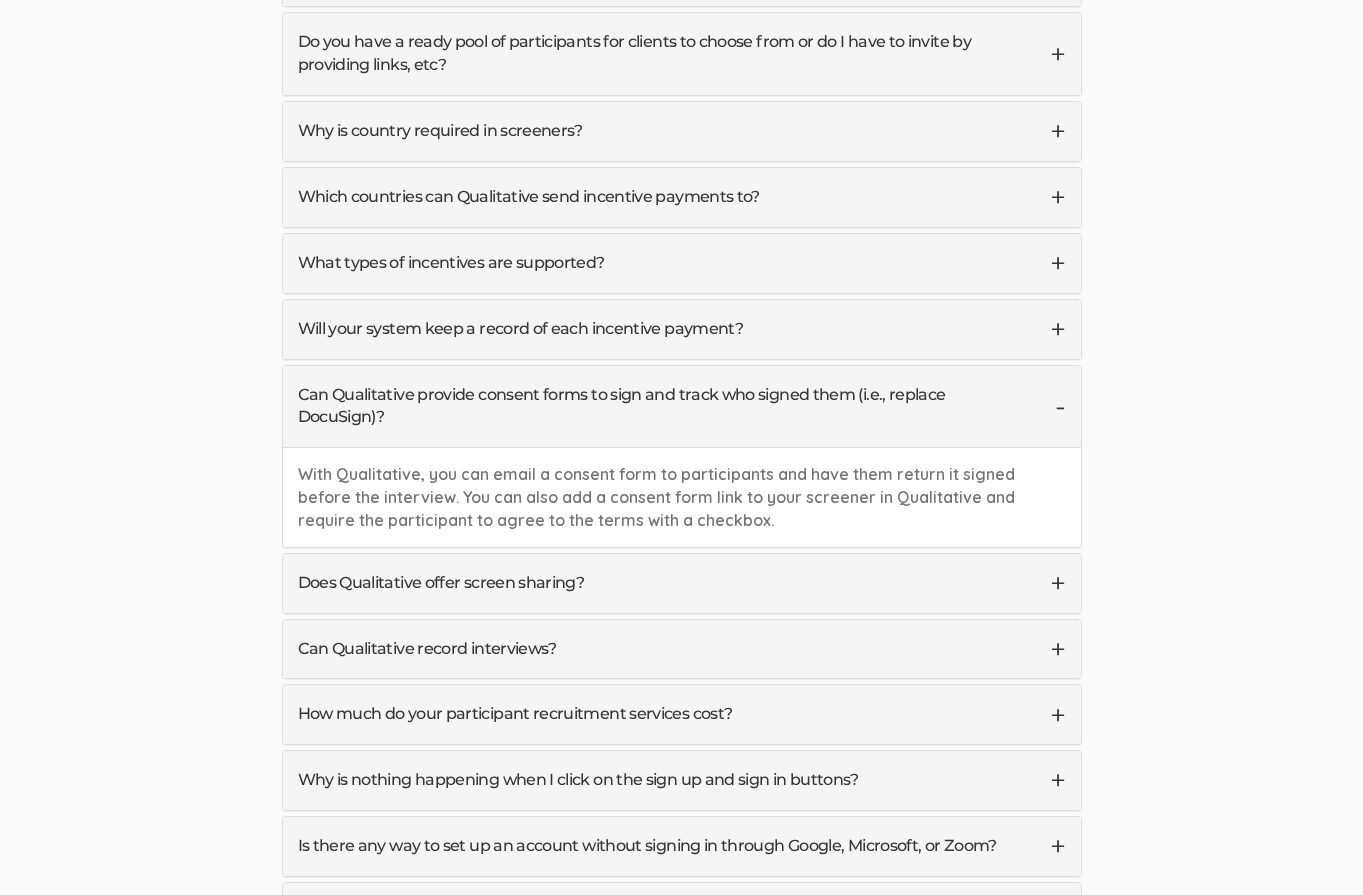 click on "Can Qualitative provide consent forms to sign and track who signed them (i.e., replace DocuSign)?" at bounding box center (682, 407) 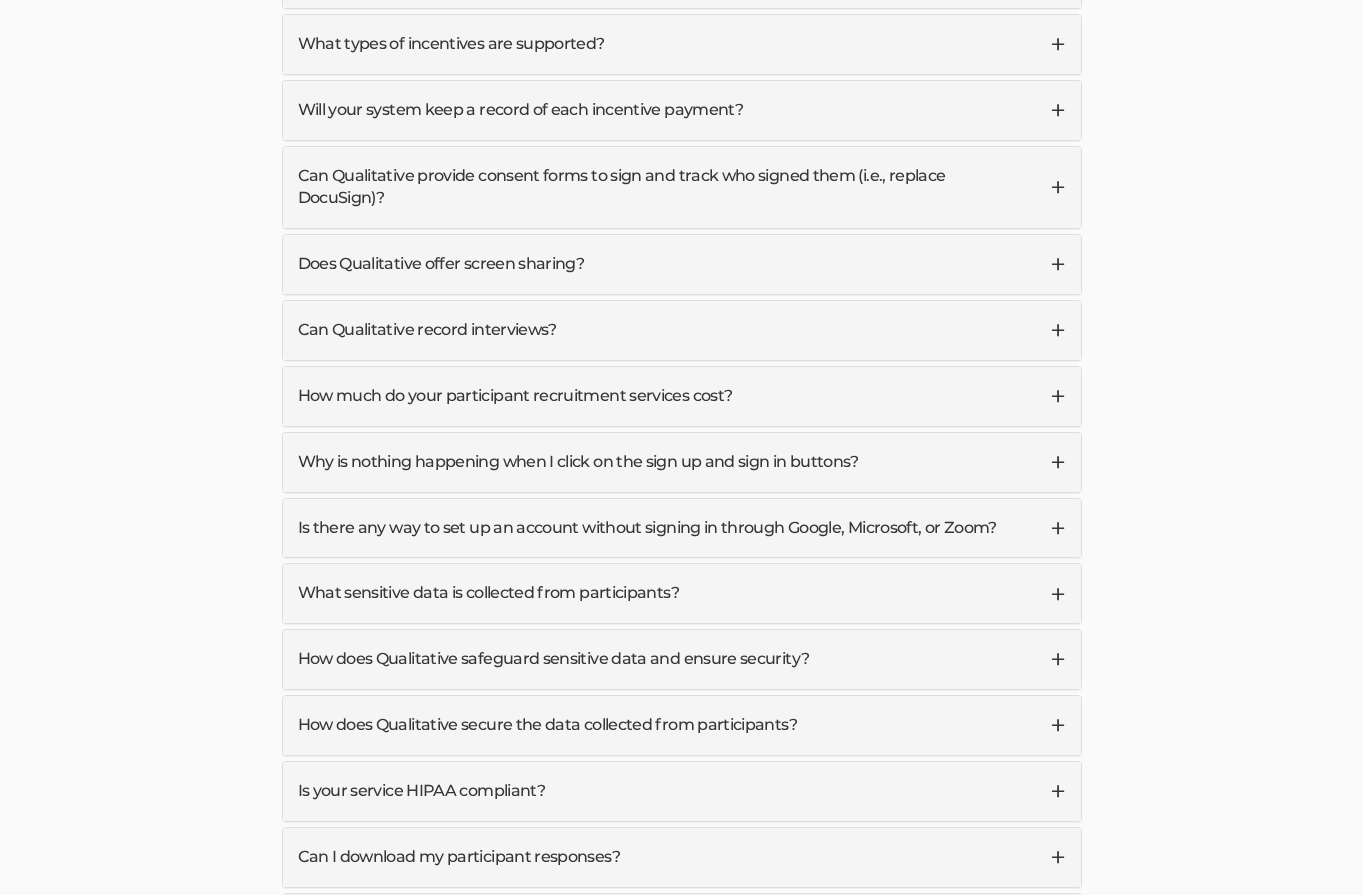 scroll, scrollTop: 5629, scrollLeft: 0, axis: vertical 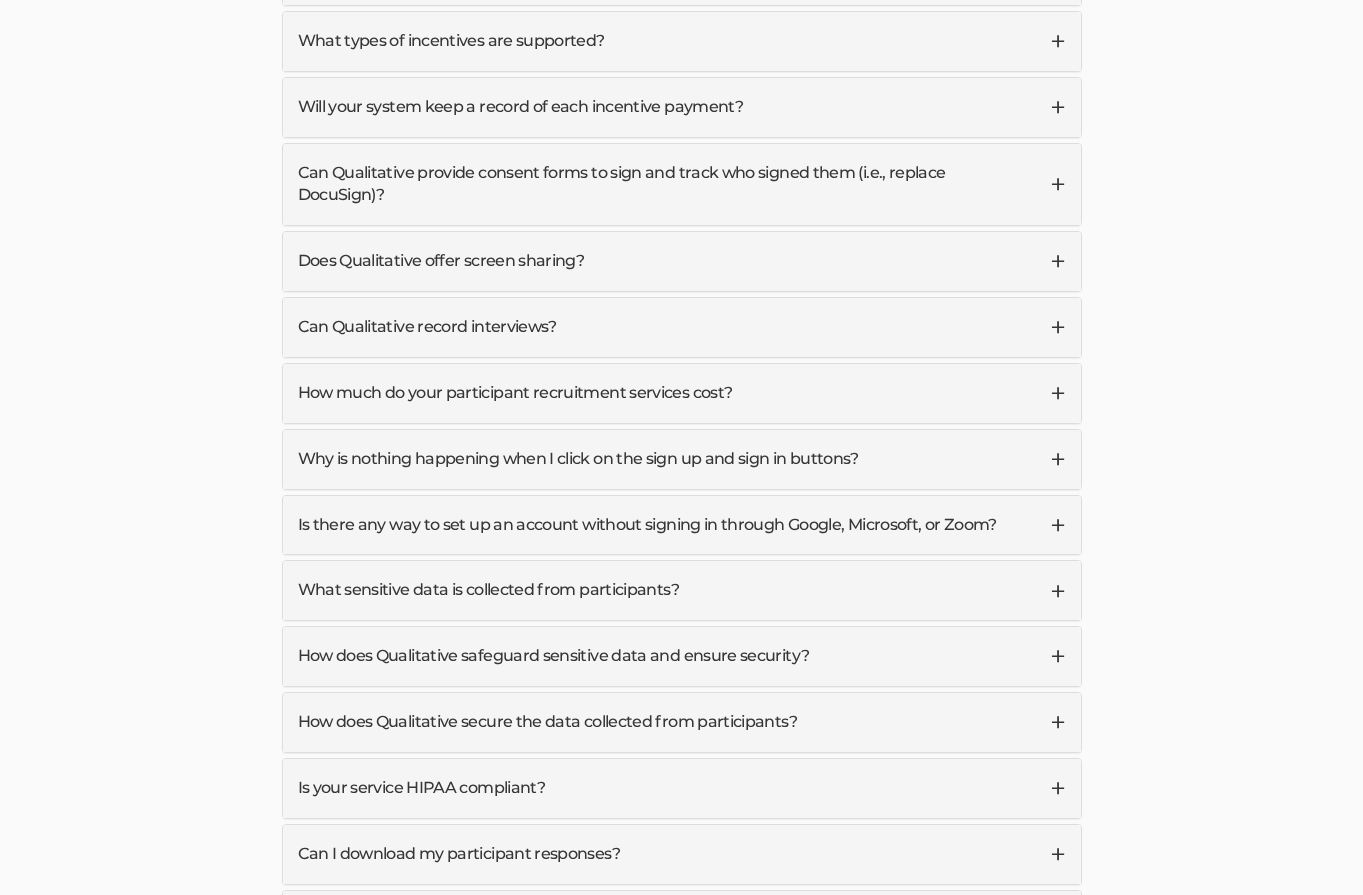 click on "How much do your participant recruitment services cost?" at bounding box center [682, 393] 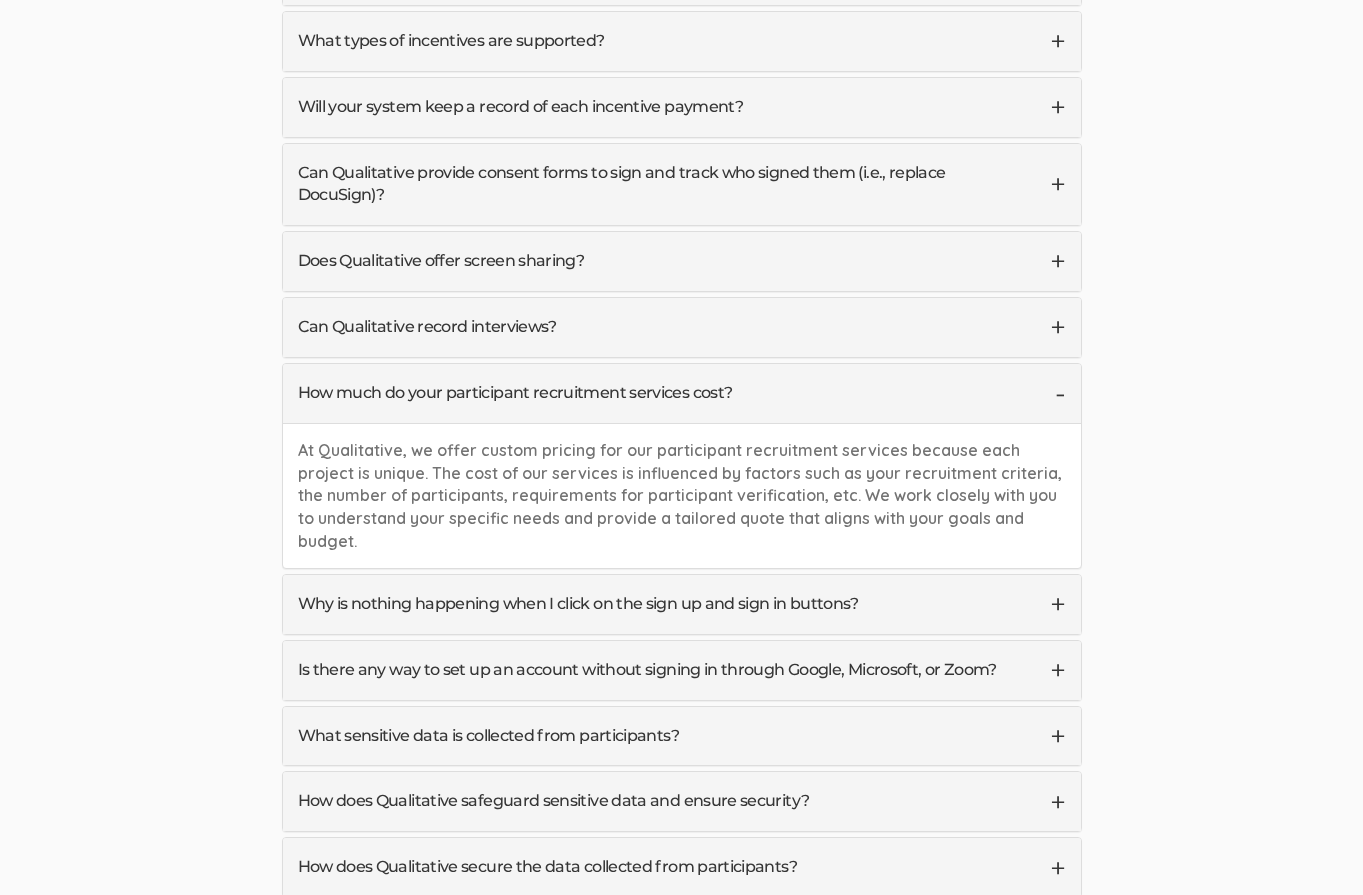 click on "How much do your participant recruitment services cost?" at bounding box center (682, 393) 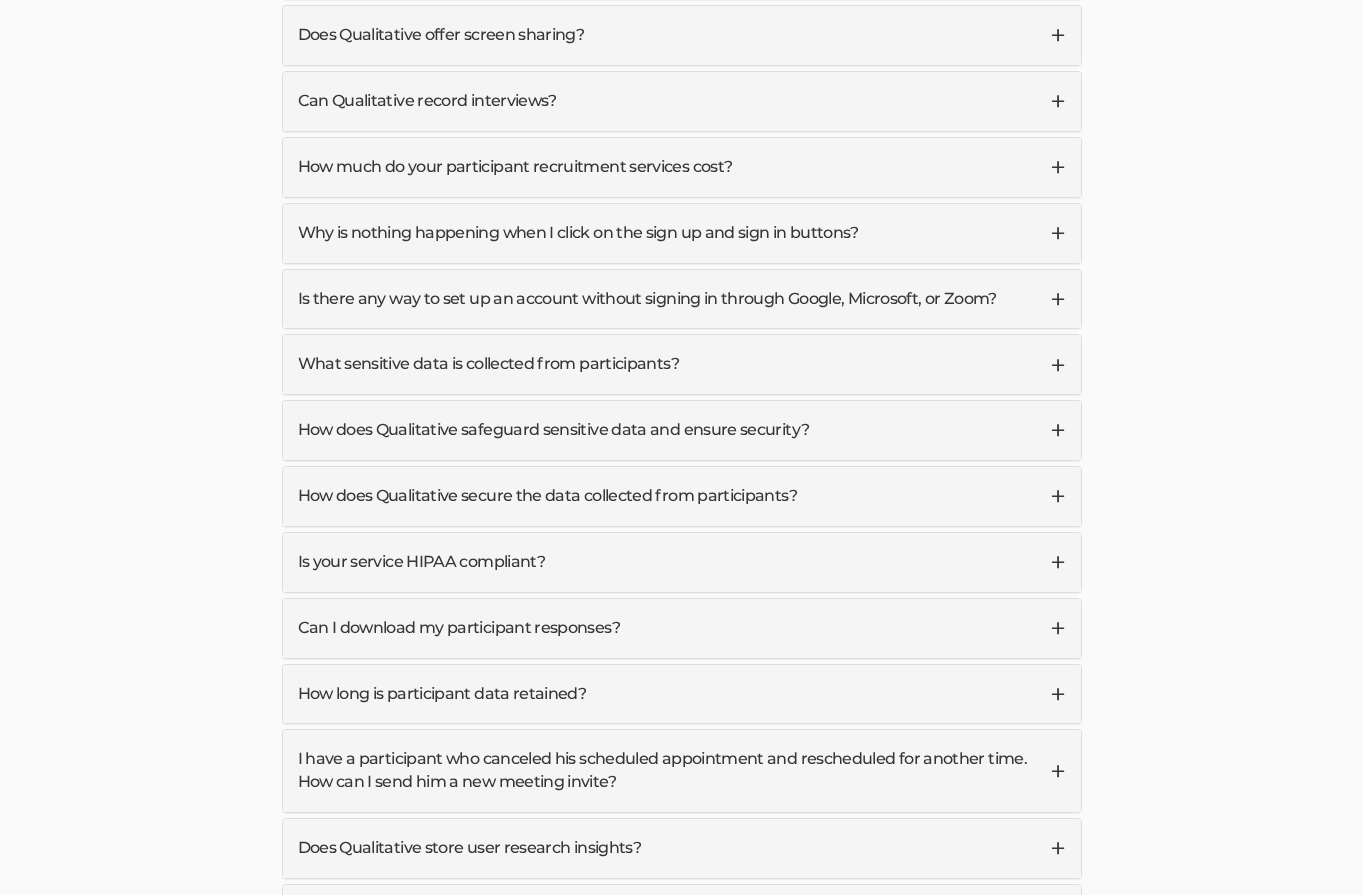 scroll, scrollTop: 5871, scrollLeft: 0, axis: vertical 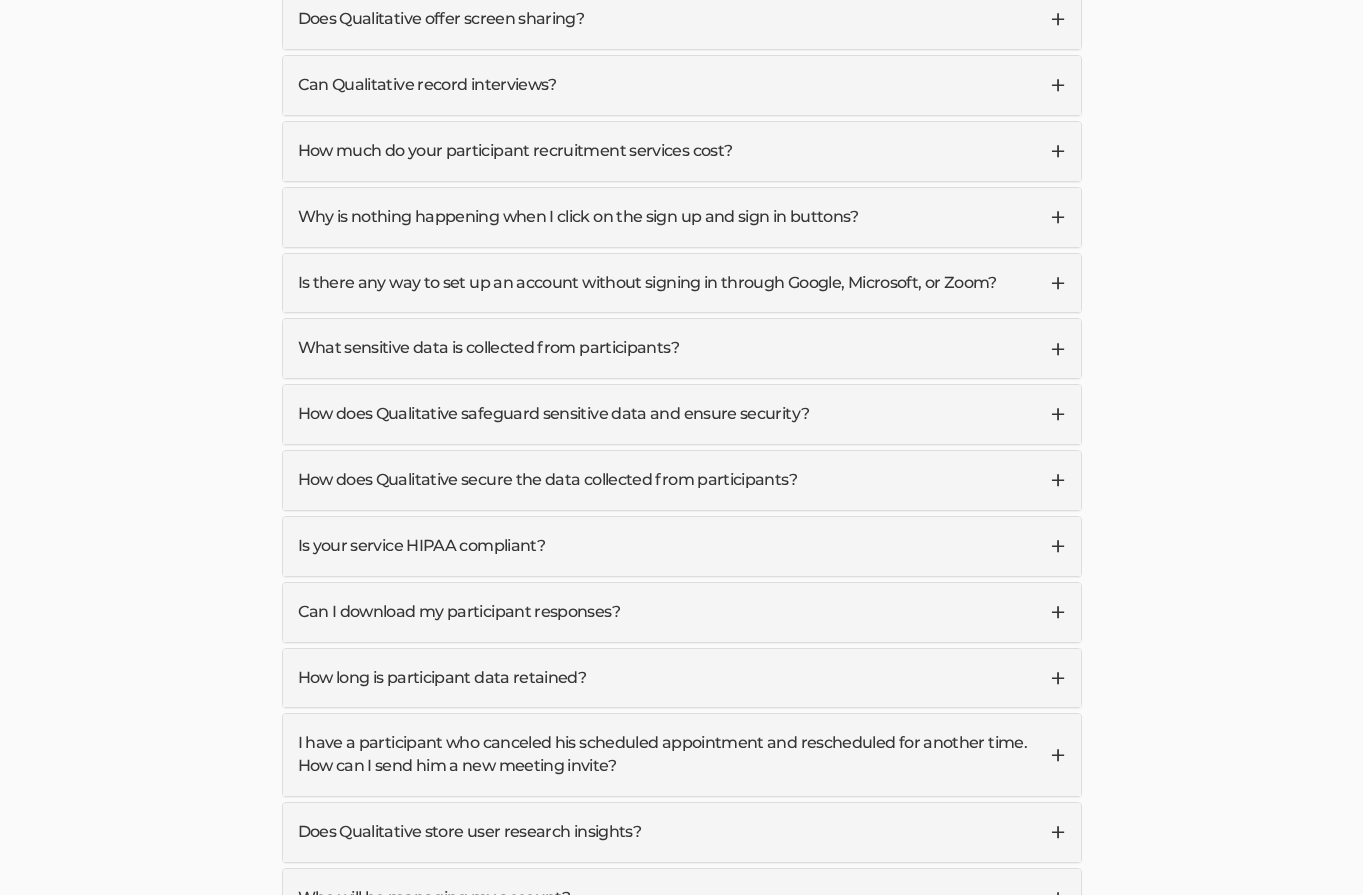 click on "What sensitive data is collected from participants?" at bounding box center [682, 348] 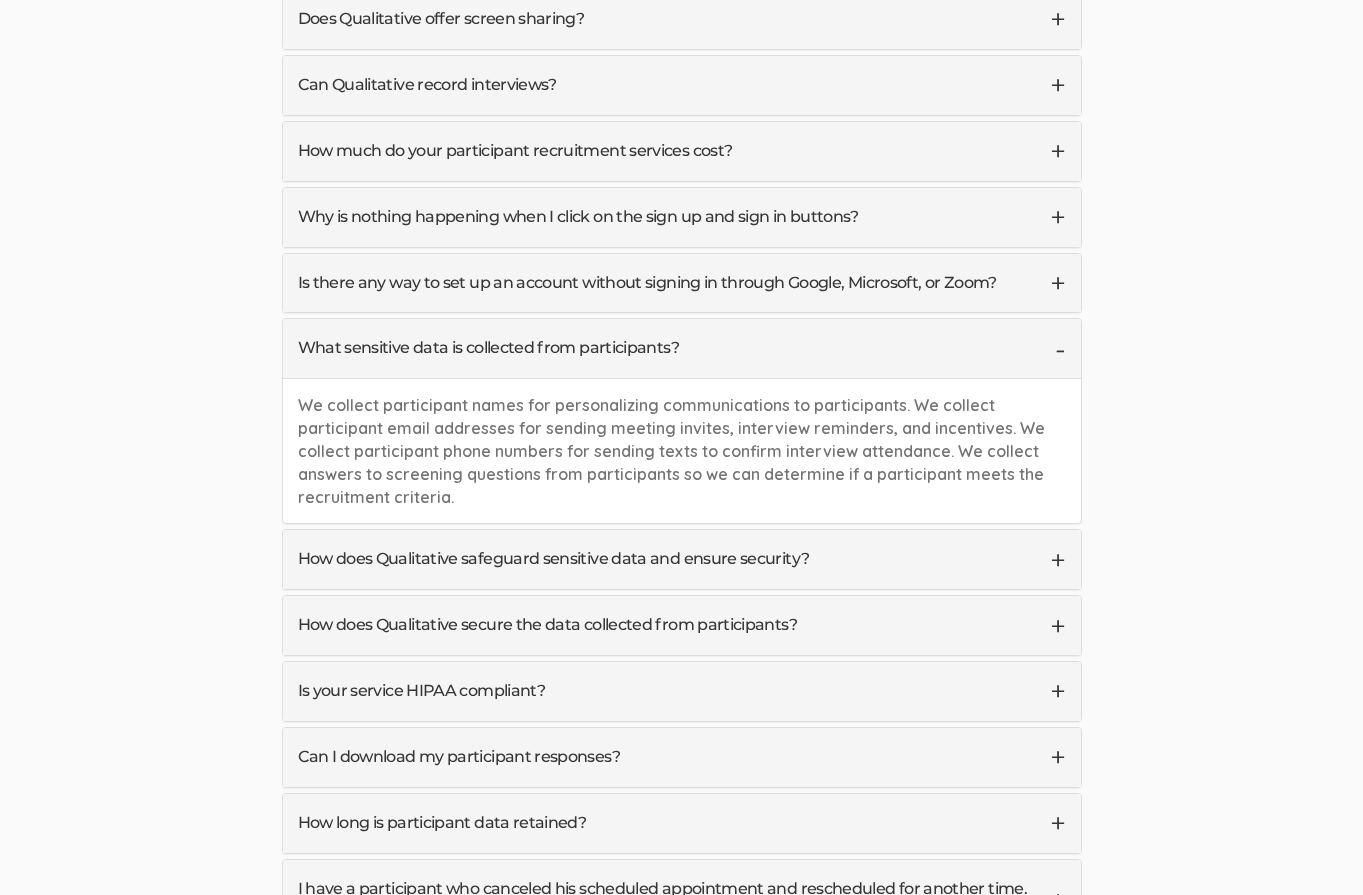 click on "What sensitive data is collected from participants?" at bounding box center [682, 348] 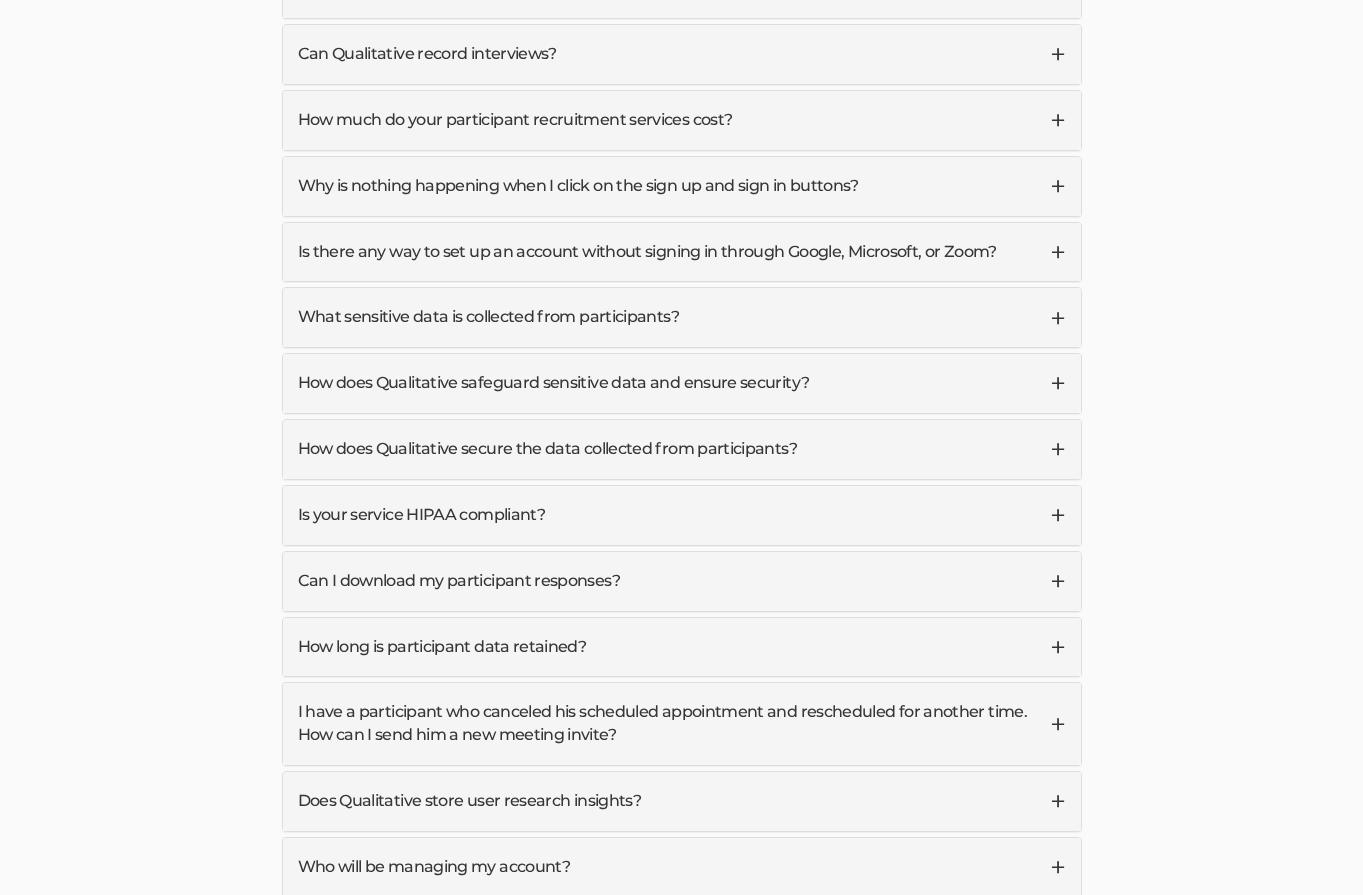 scroll, scrollTop: 5957, scrollLeft: 0, axis: vertical 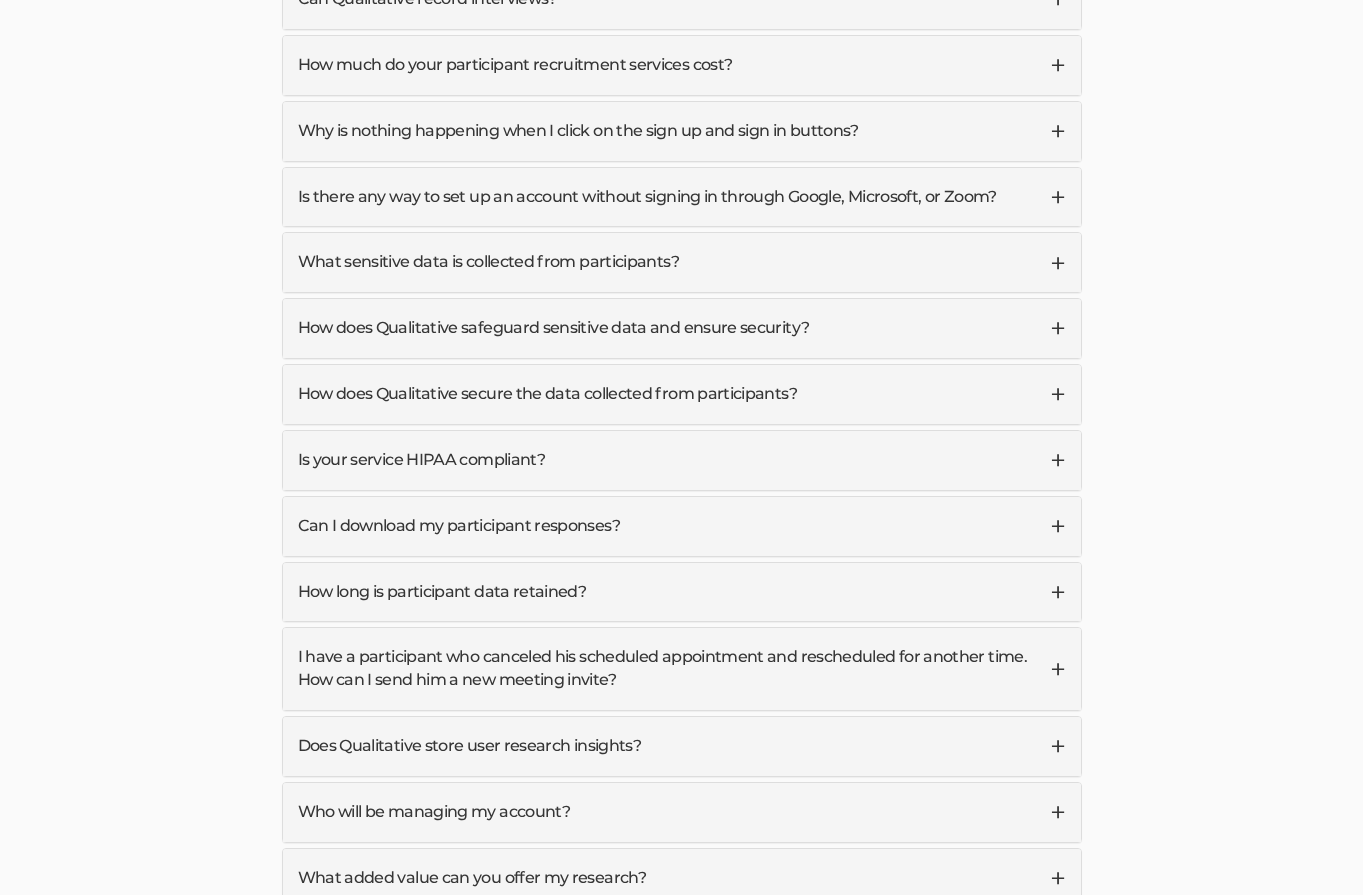 click on "Is your service HIPAA compliant?" at bounding box center [682, 460] 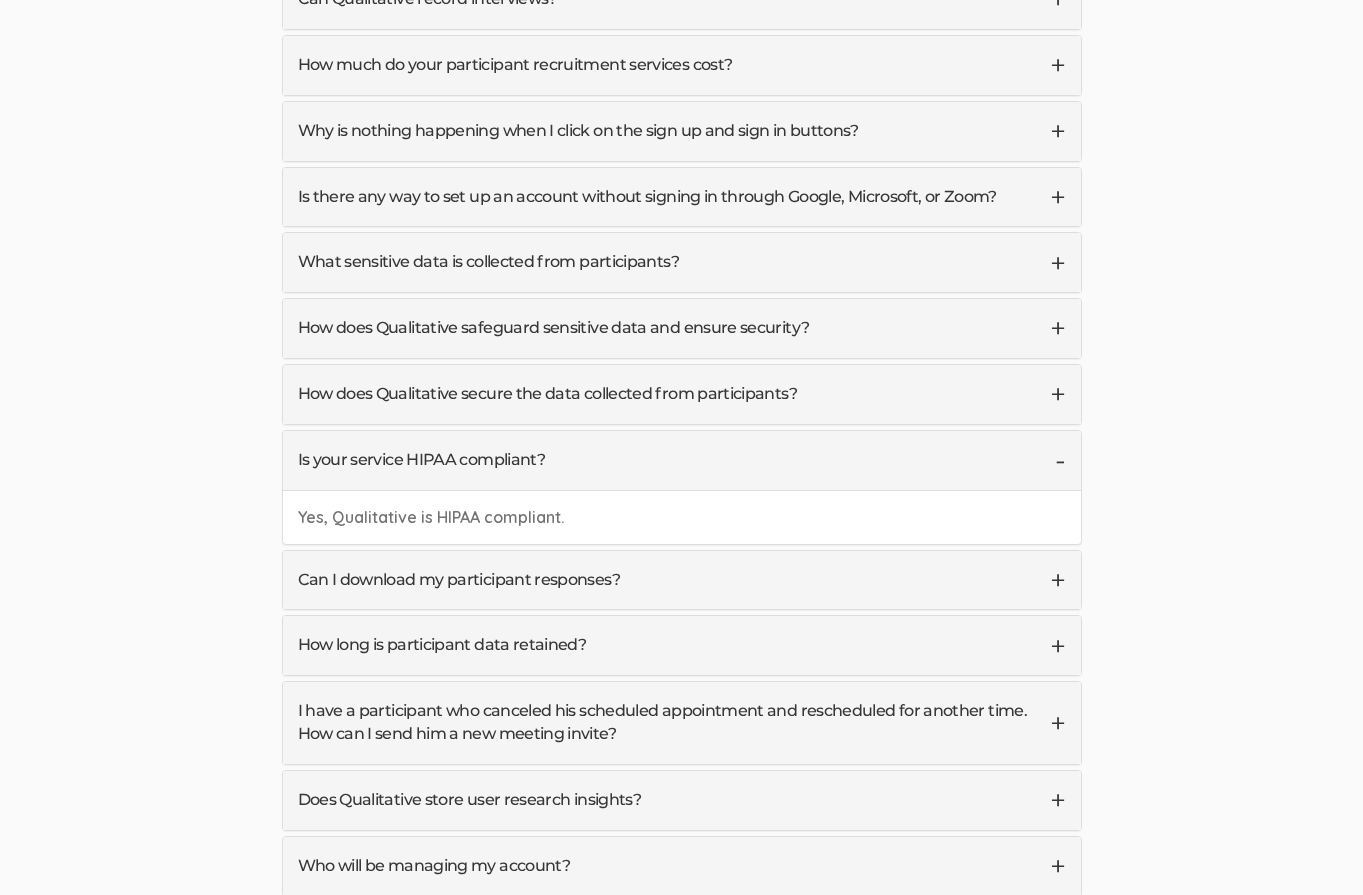 click on "Is your service HIPAA compliant?" at bounding box center (682, 460) 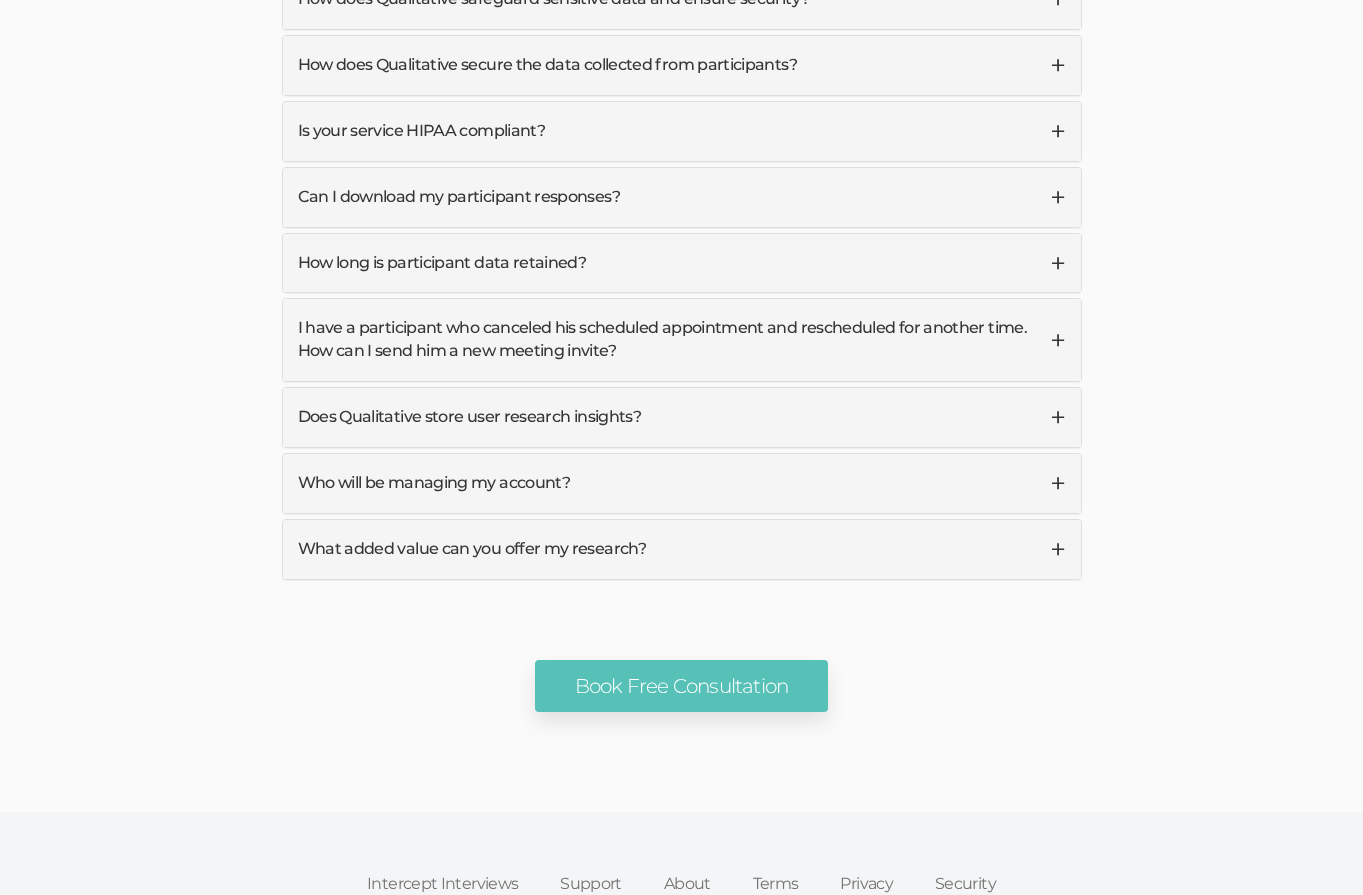 scroll, scrollTop: 6287, scrollLeft: 0, axis: vertical 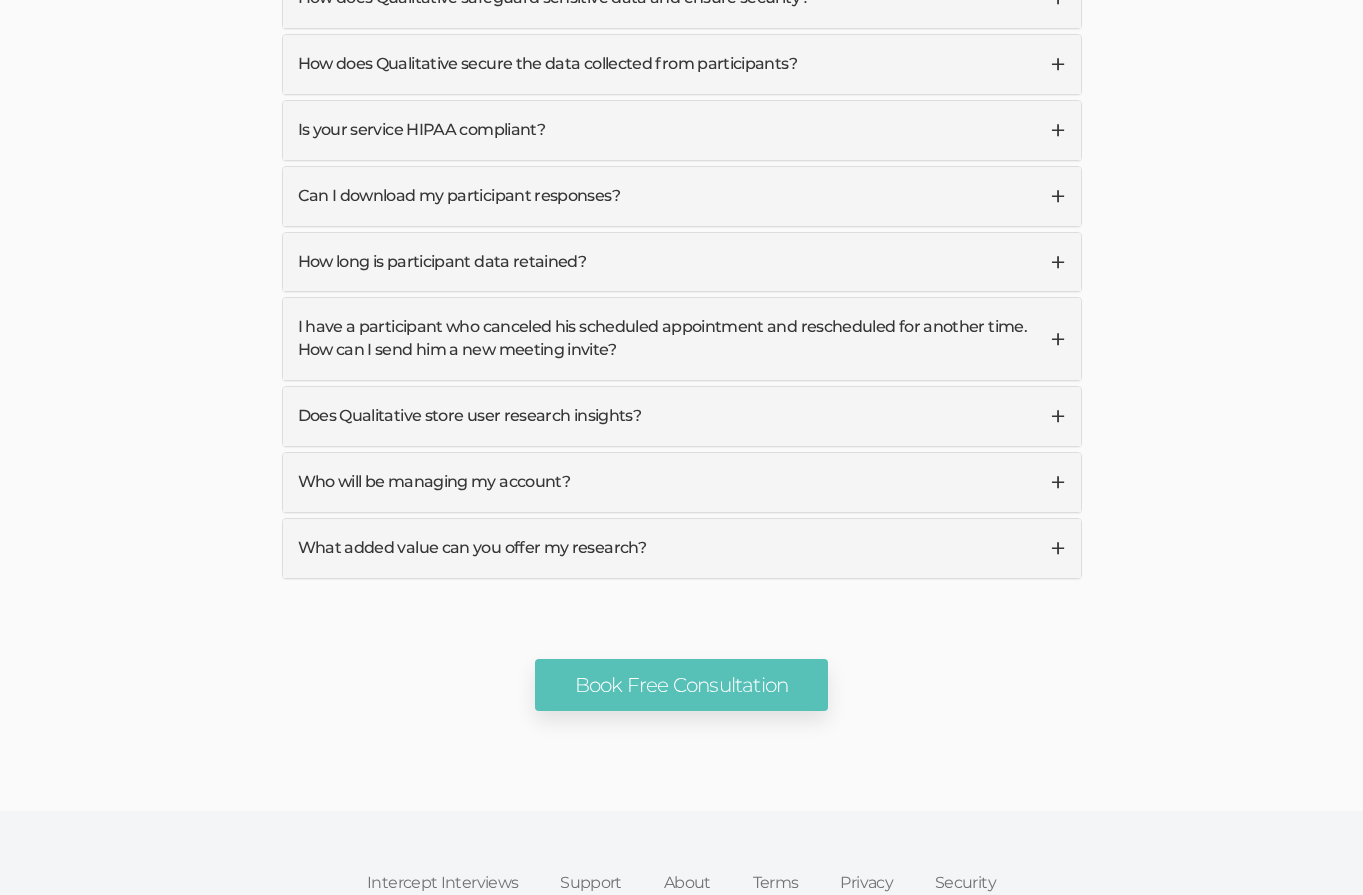 click on "What added value can you offer my research?" at bounding box center [682, 548] 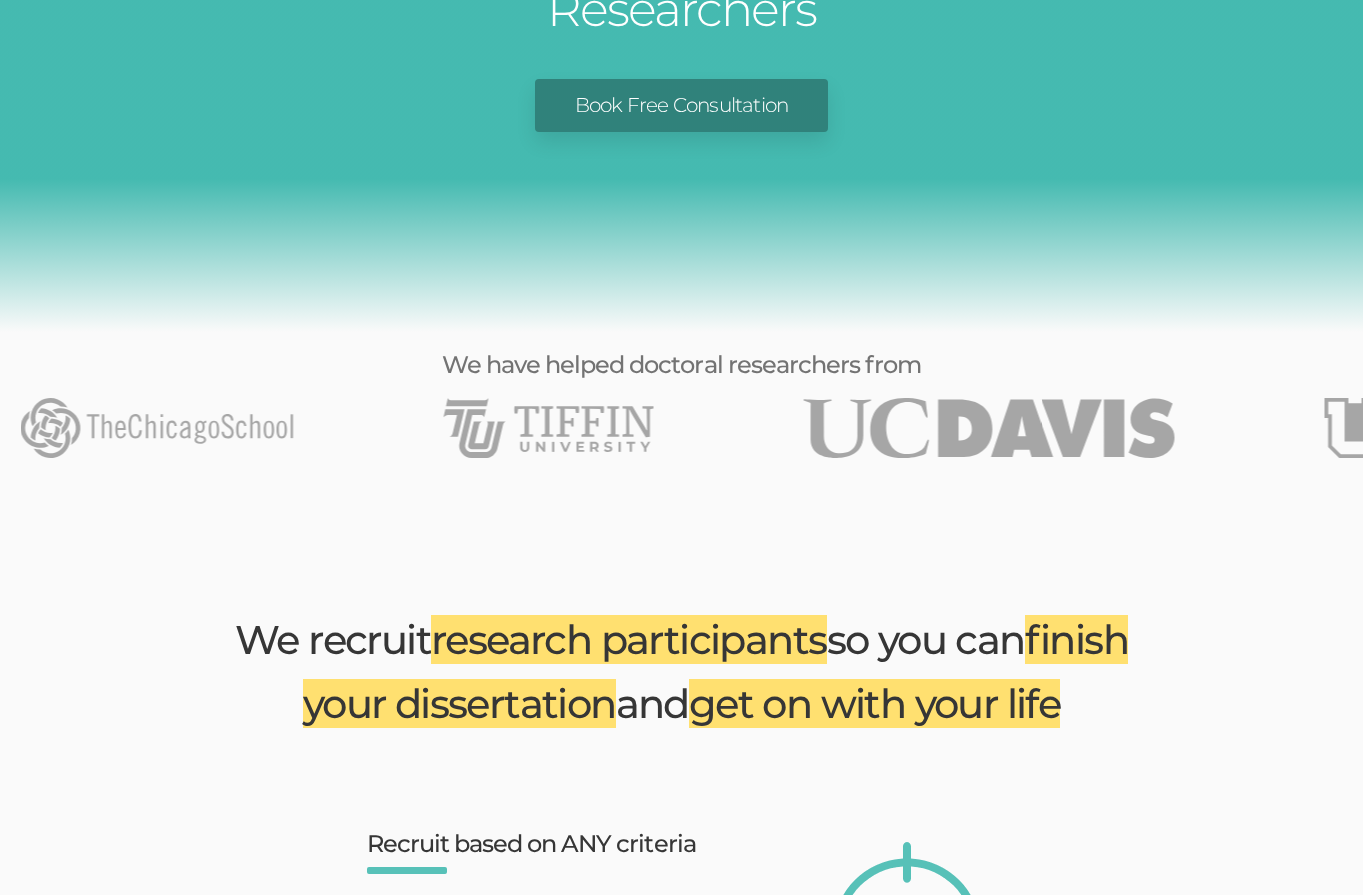 scroll, scrollTop: 0, scrollLeft: 0, axis: both 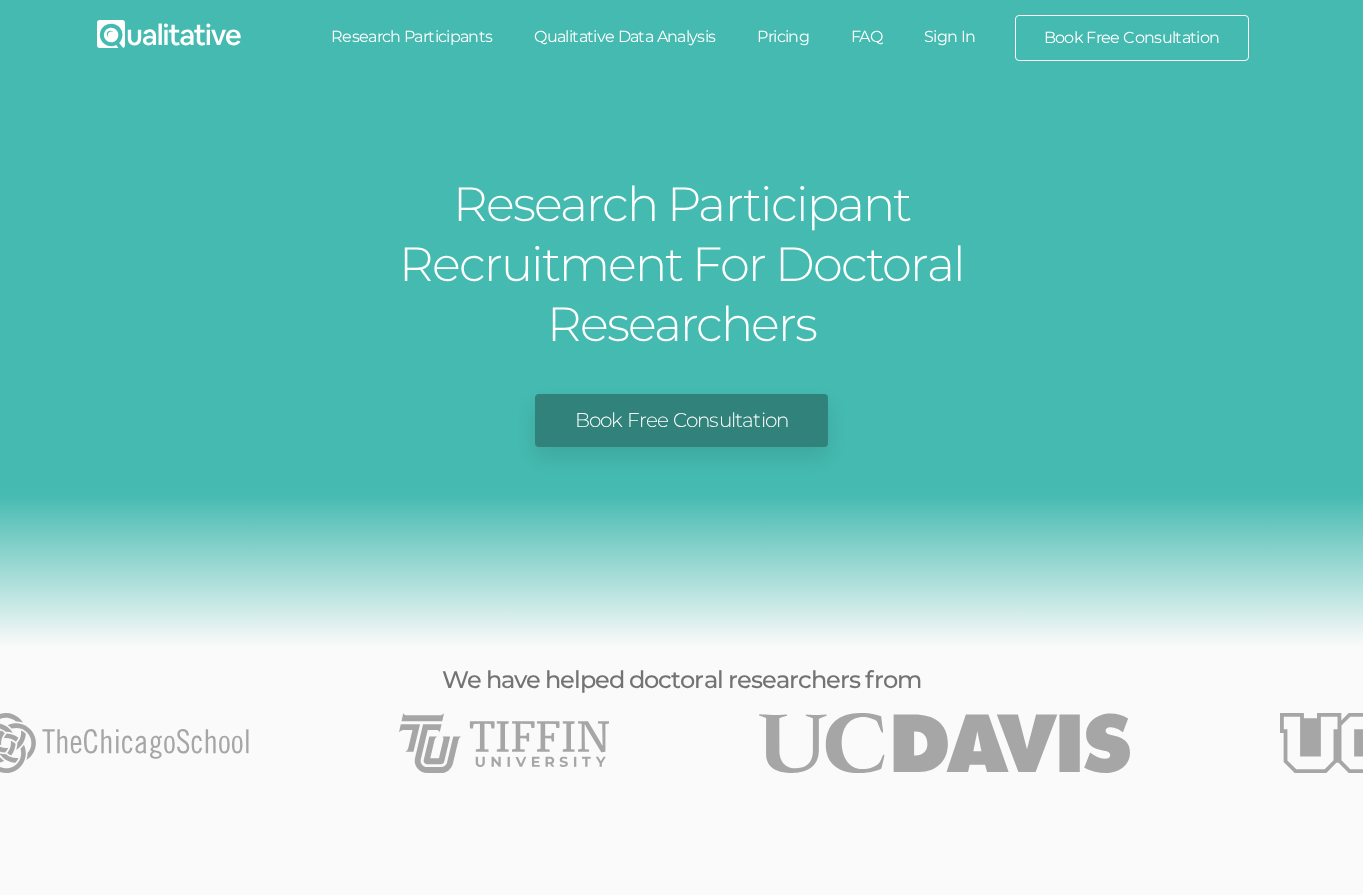 click on "Research Participants" at bounding box center [412, 37] 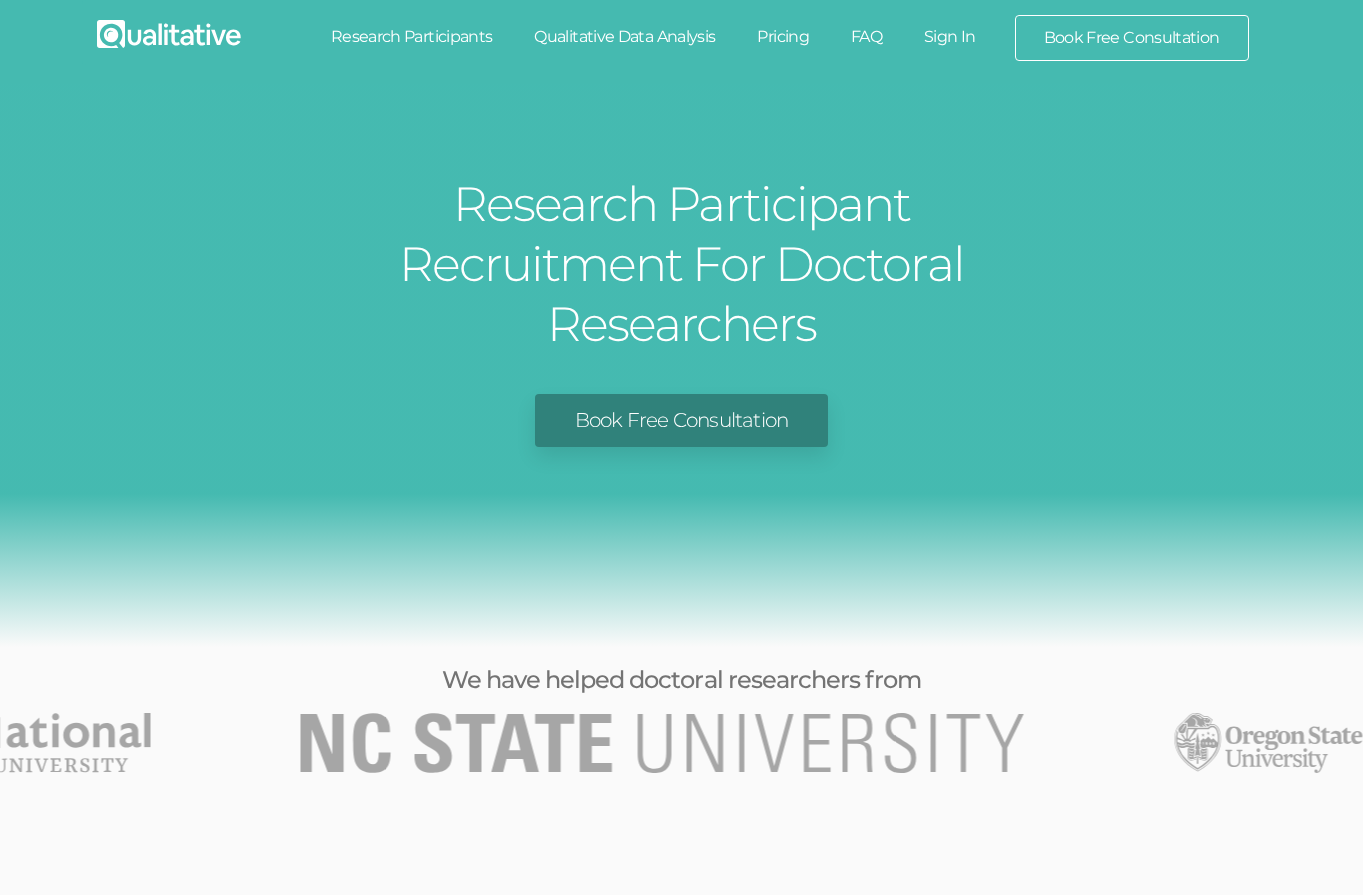 scroll, scrollTop: 0, scrollLeft: 0, axis: both 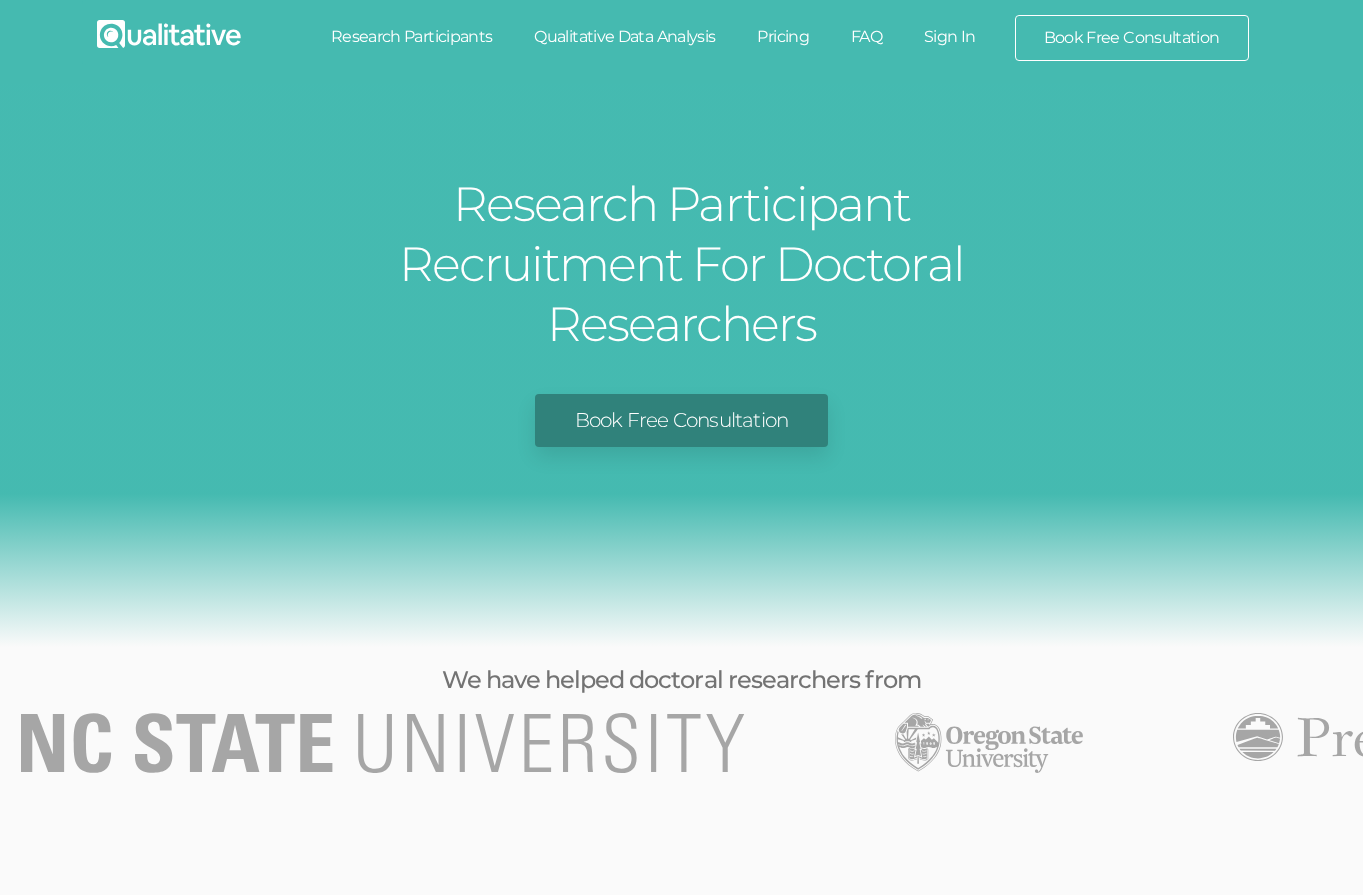 click on "FAQ" at bounding box center (866, 37) 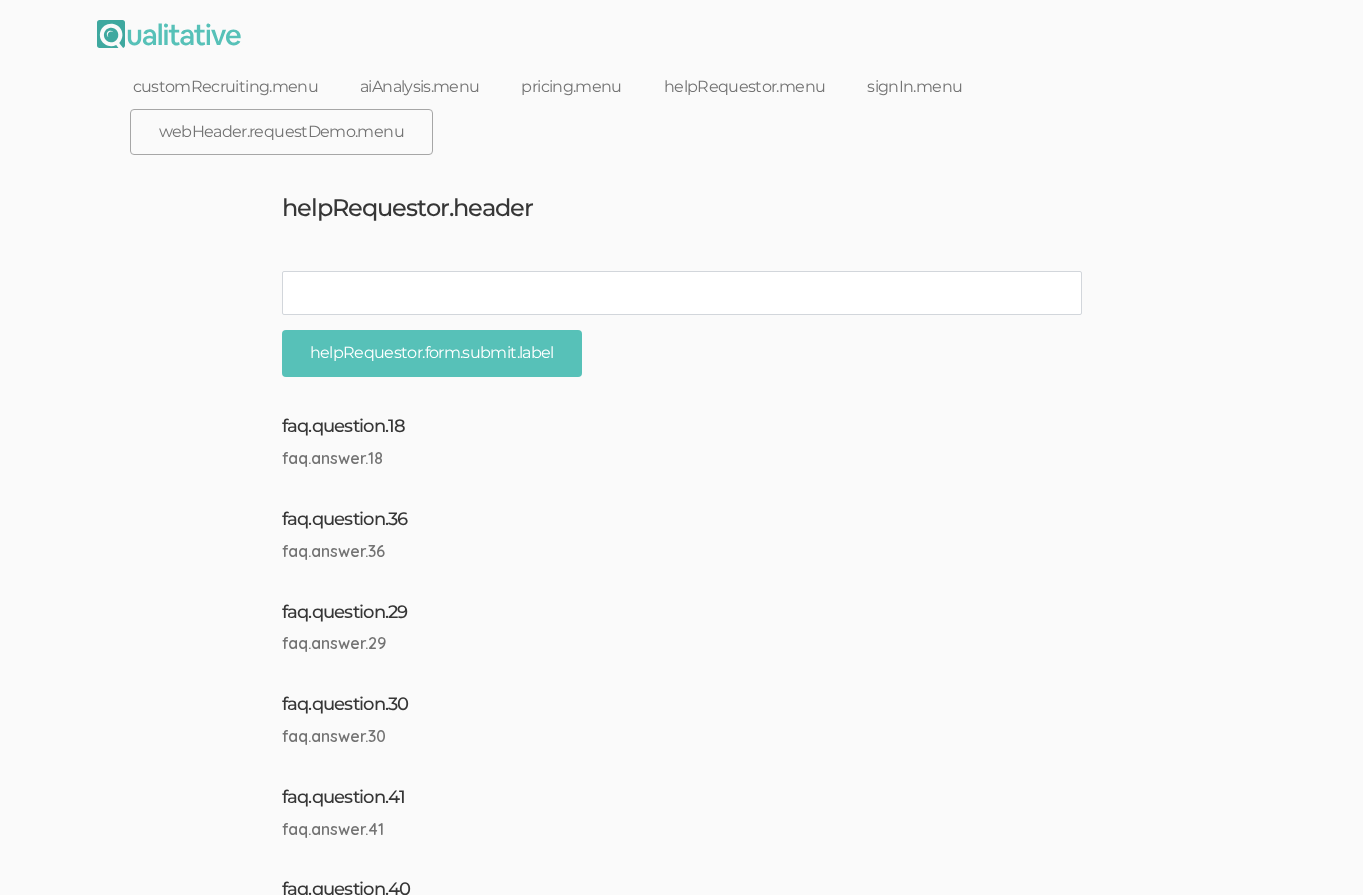 scroll, scrollTop: 0, scrollLeft: 0, axis: both 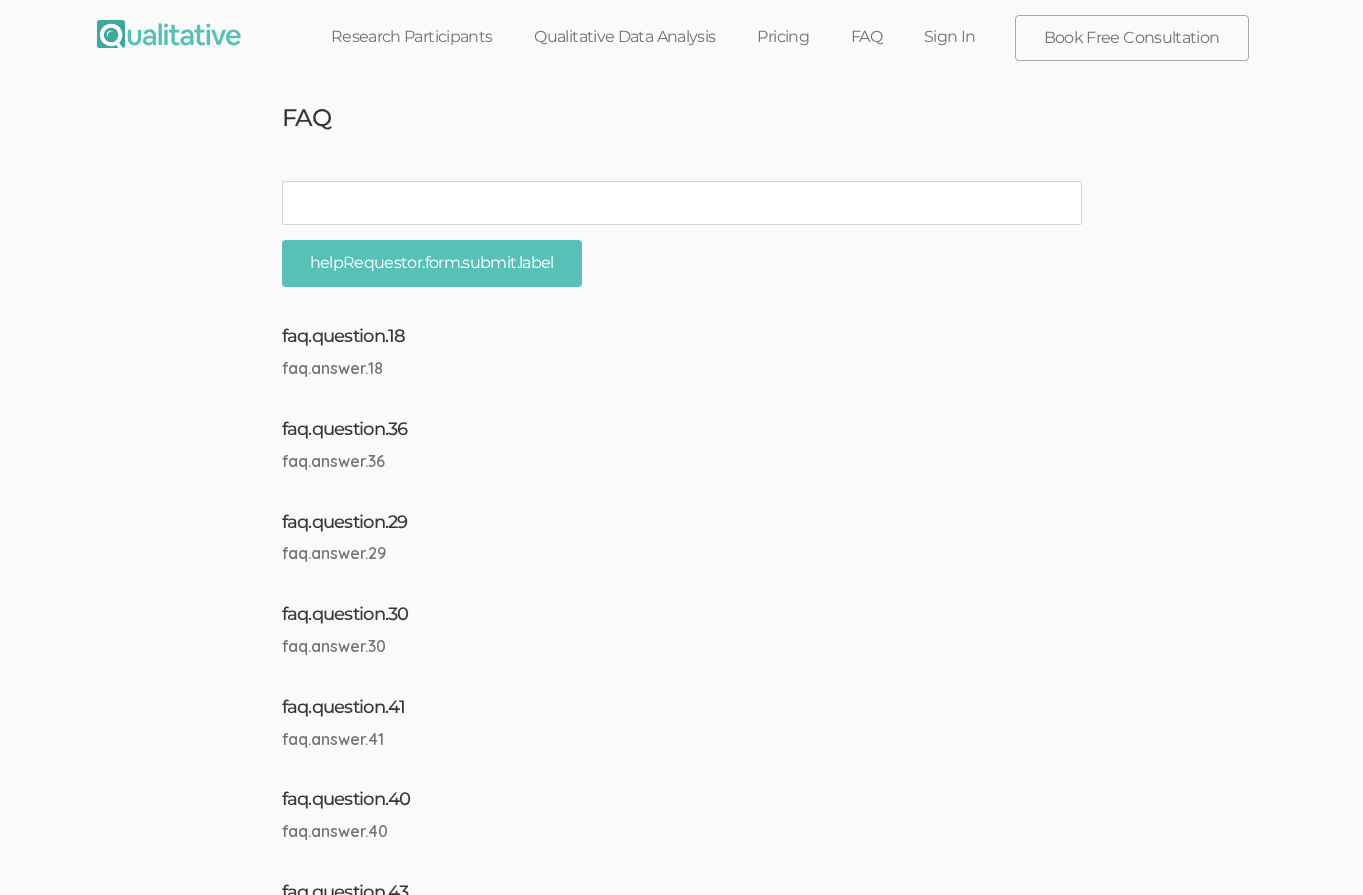 click on "Pricing" at bounding box center [783, 37] 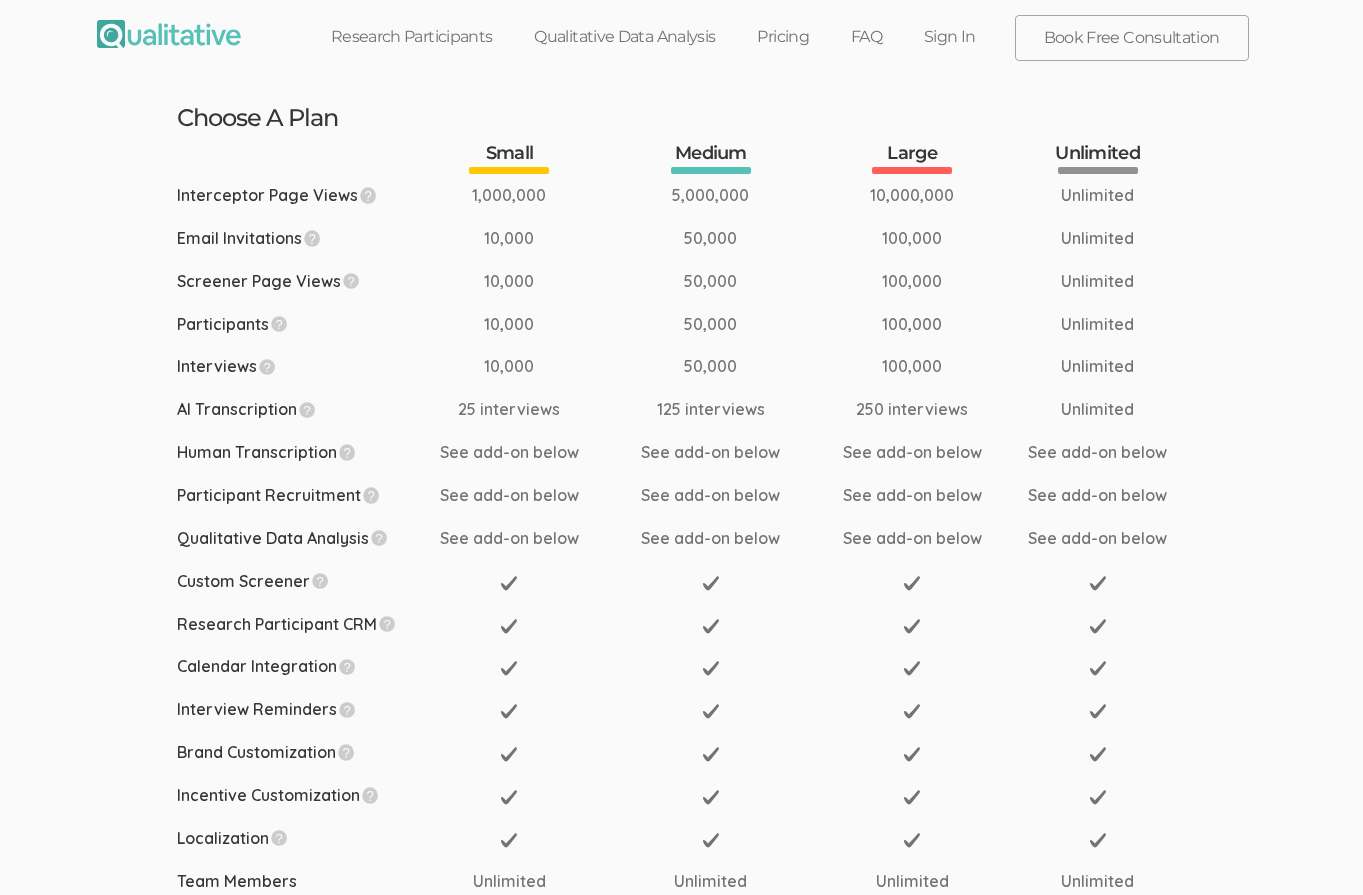 scroll, scrollTop: 0, scrollLeft: 0, axis: both 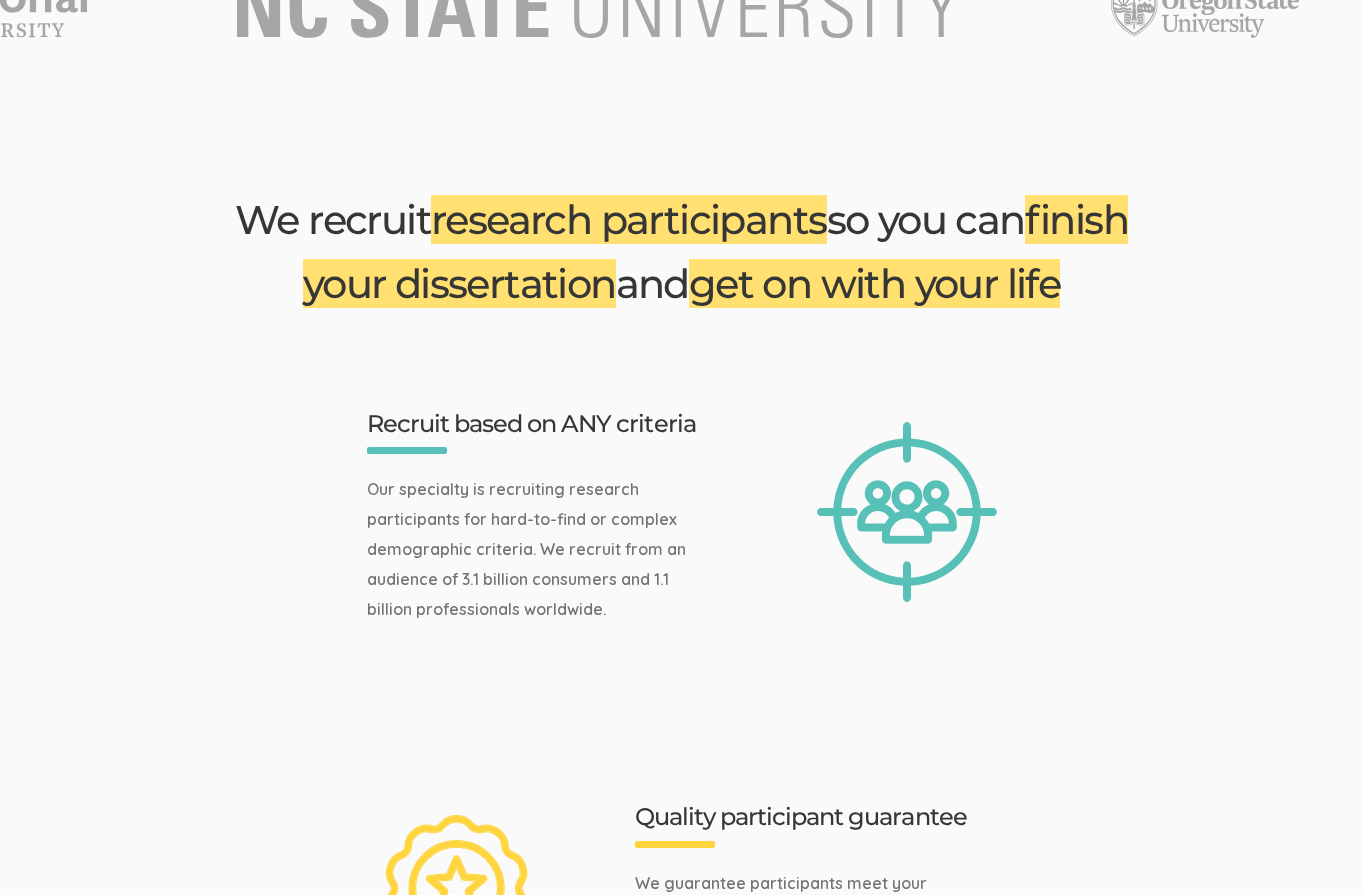 click at bounding box center [907, 512] 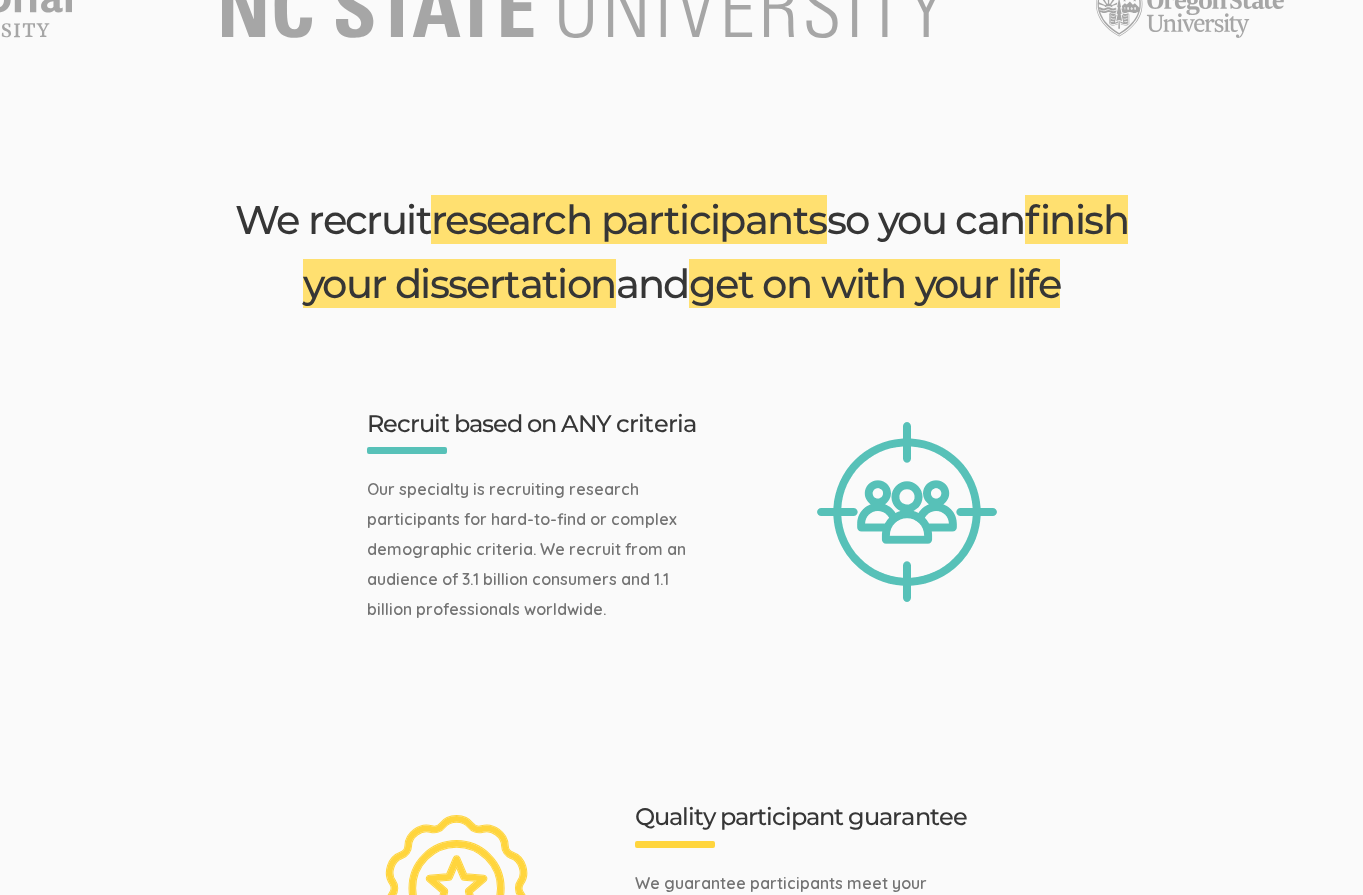 click on "Our specialty is recruiting research participants for hard-to-find or complex demographic criteria. We recruit from an audience of 3.1 billion consumers and 1.1 billion professionals worldwide." at bounding box center (542, 549) 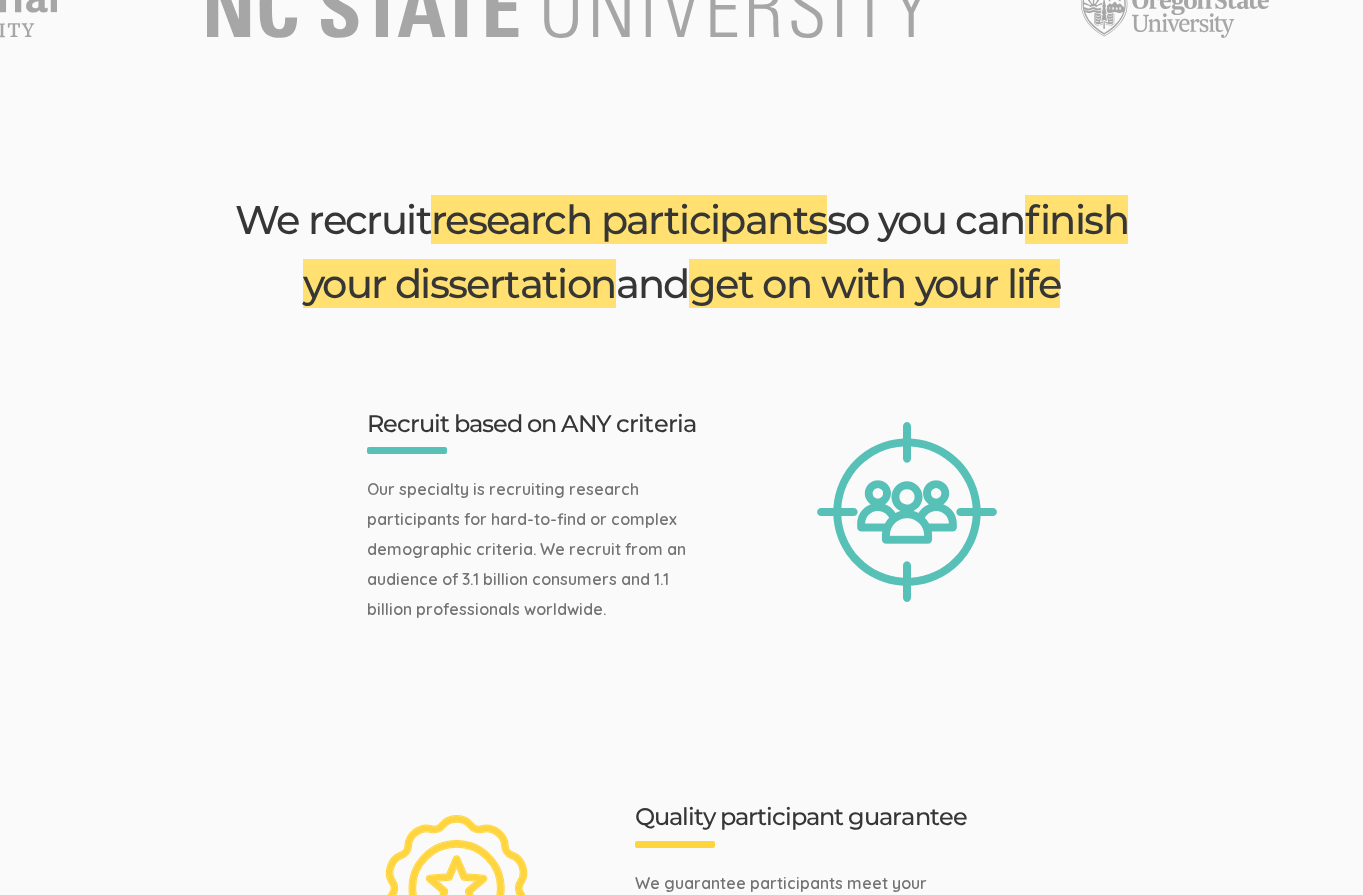 click on "Recruit based on ANY criteria" at bounding box center (542, 424) 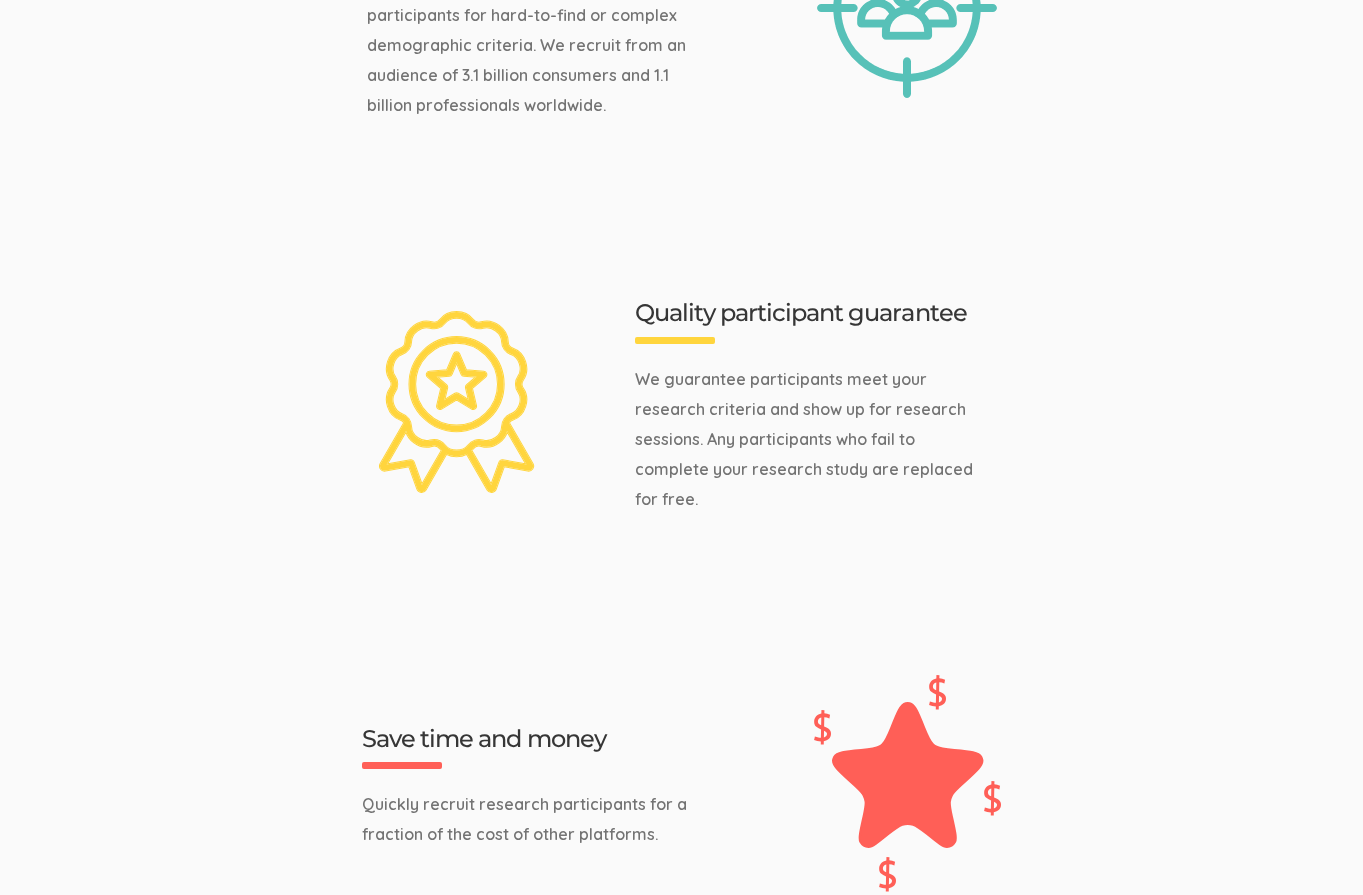 scroll, scrollTop: 1241, scrollLeft: 0, axis: vertical 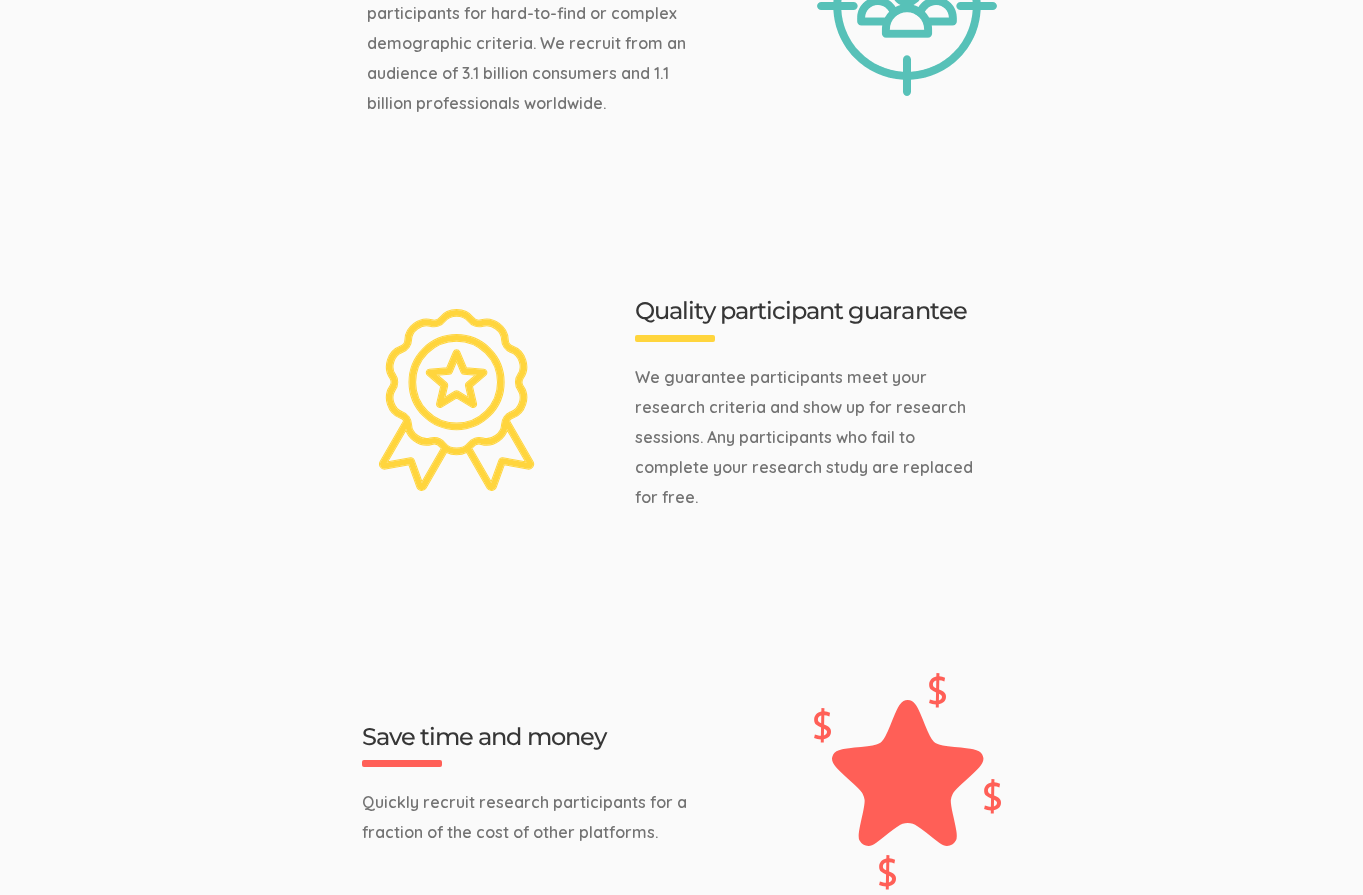 click at bounding box center (457, 400) 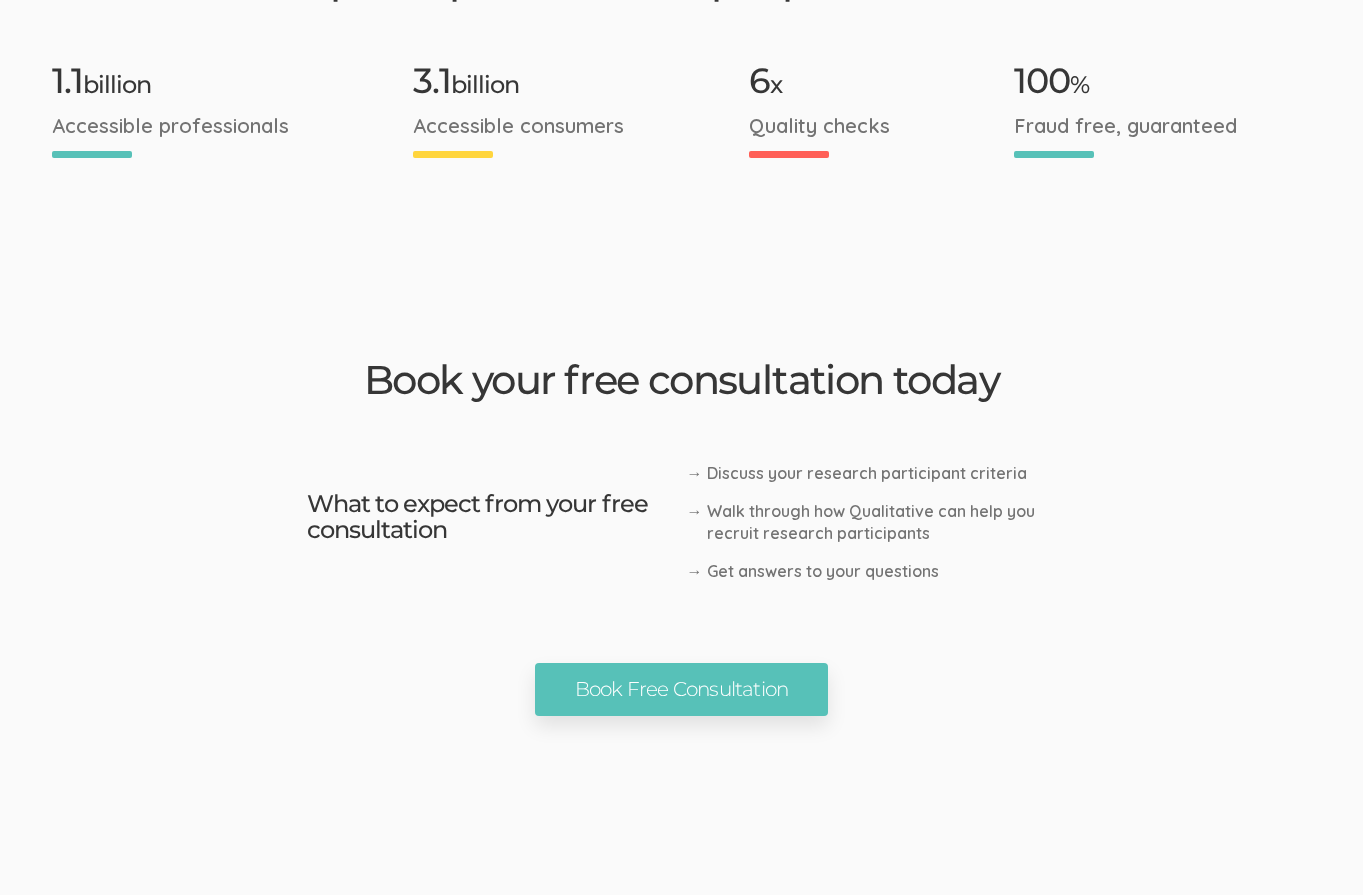scroll, scrollTop: 4090, scrollLeft: 0, axis: vertical 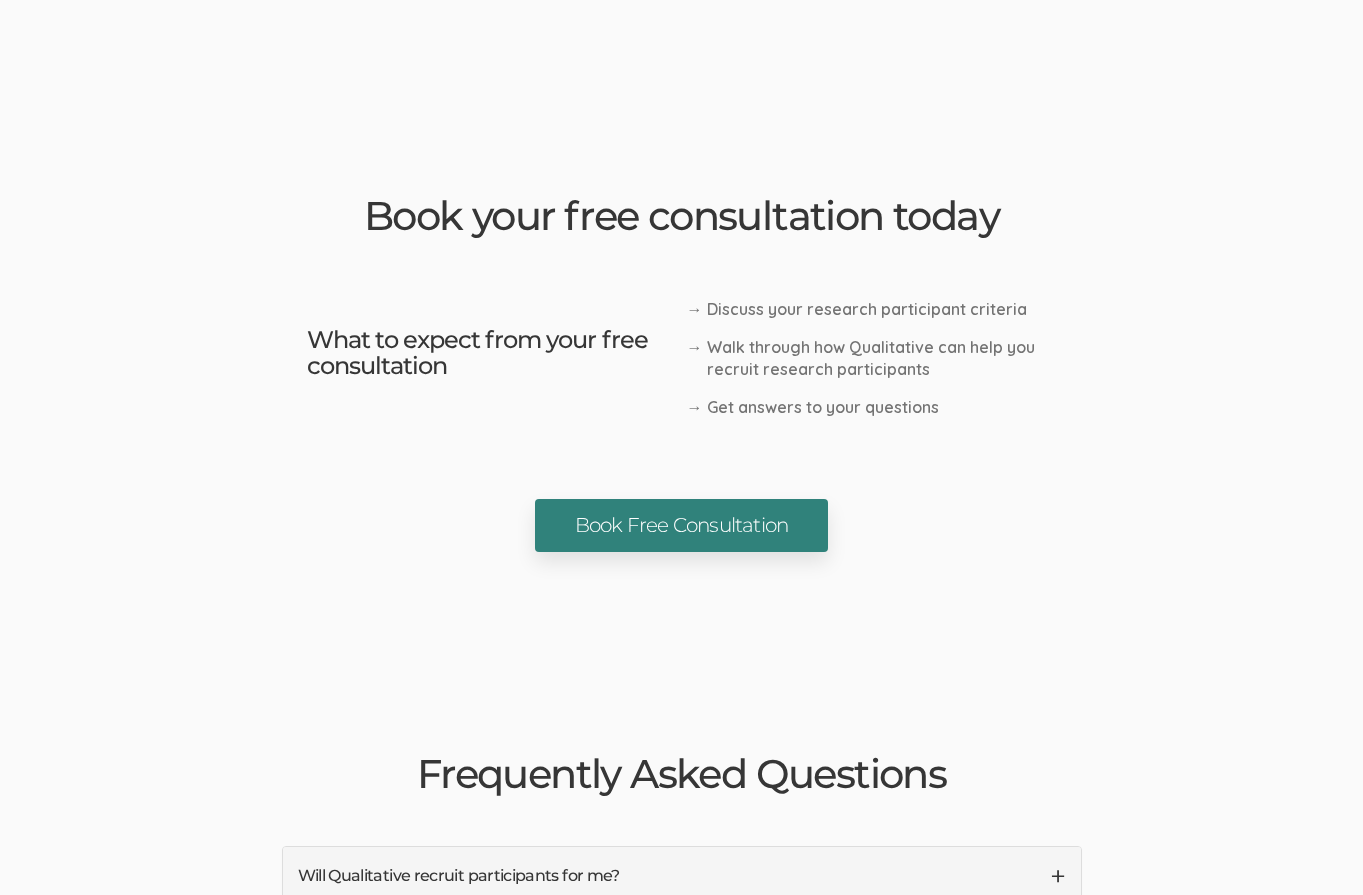 click on "Book Free Consultation" at bounding box center (681, 525) 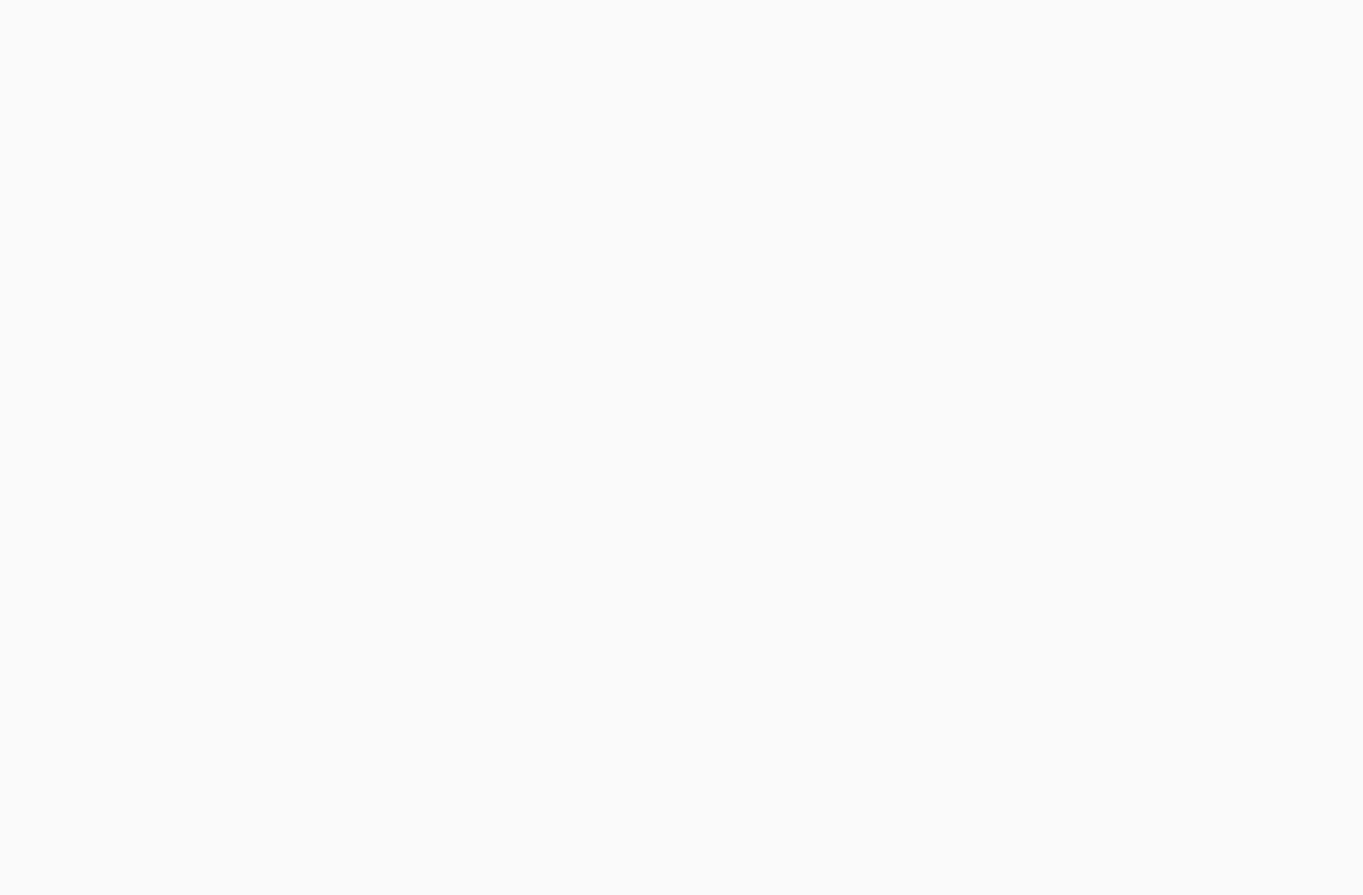 scroll, scrollTop: 0, scrollLeft: 0, axis: both 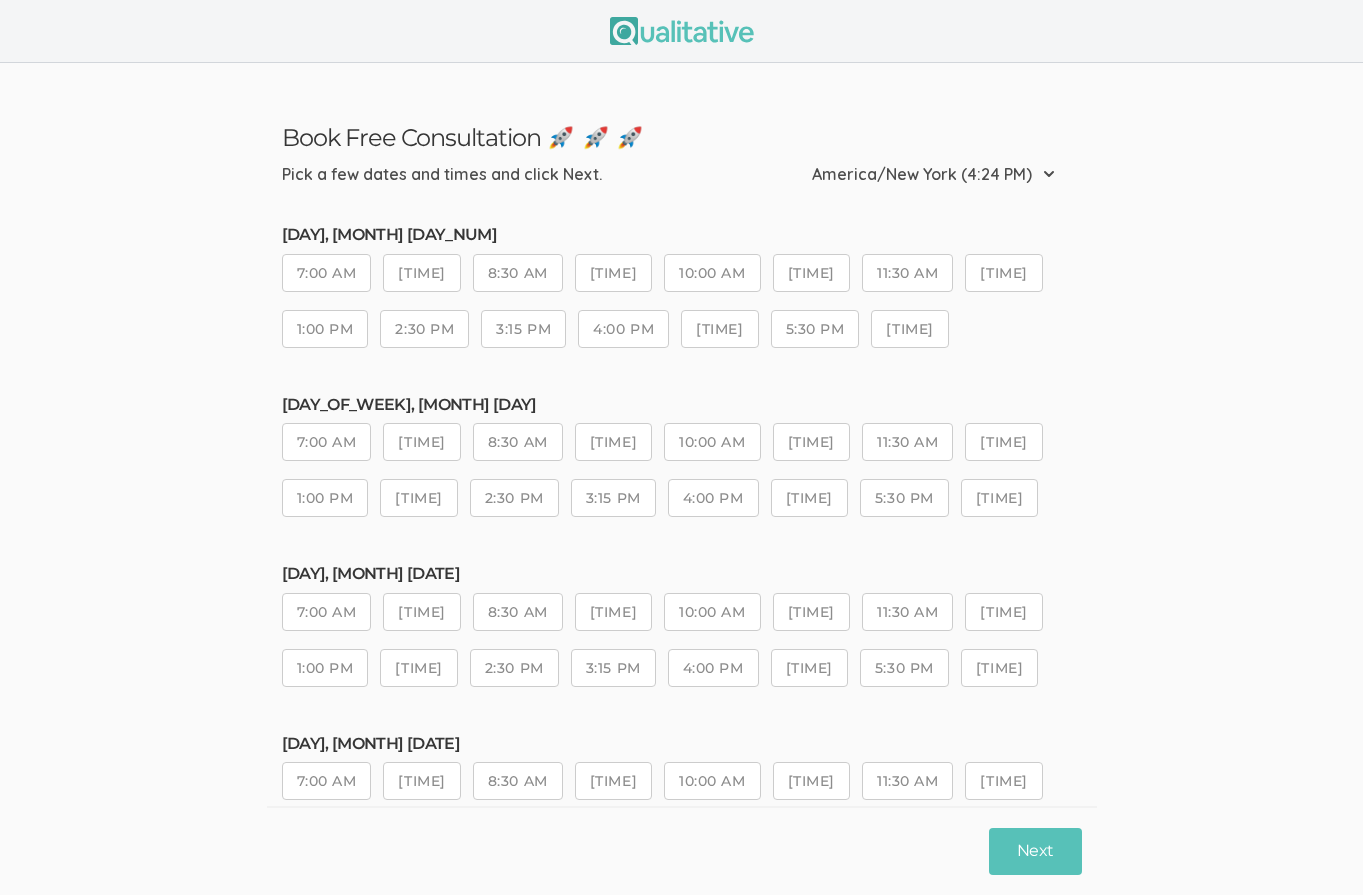 click on "11:30 AM" at bounding box center [907, 273] 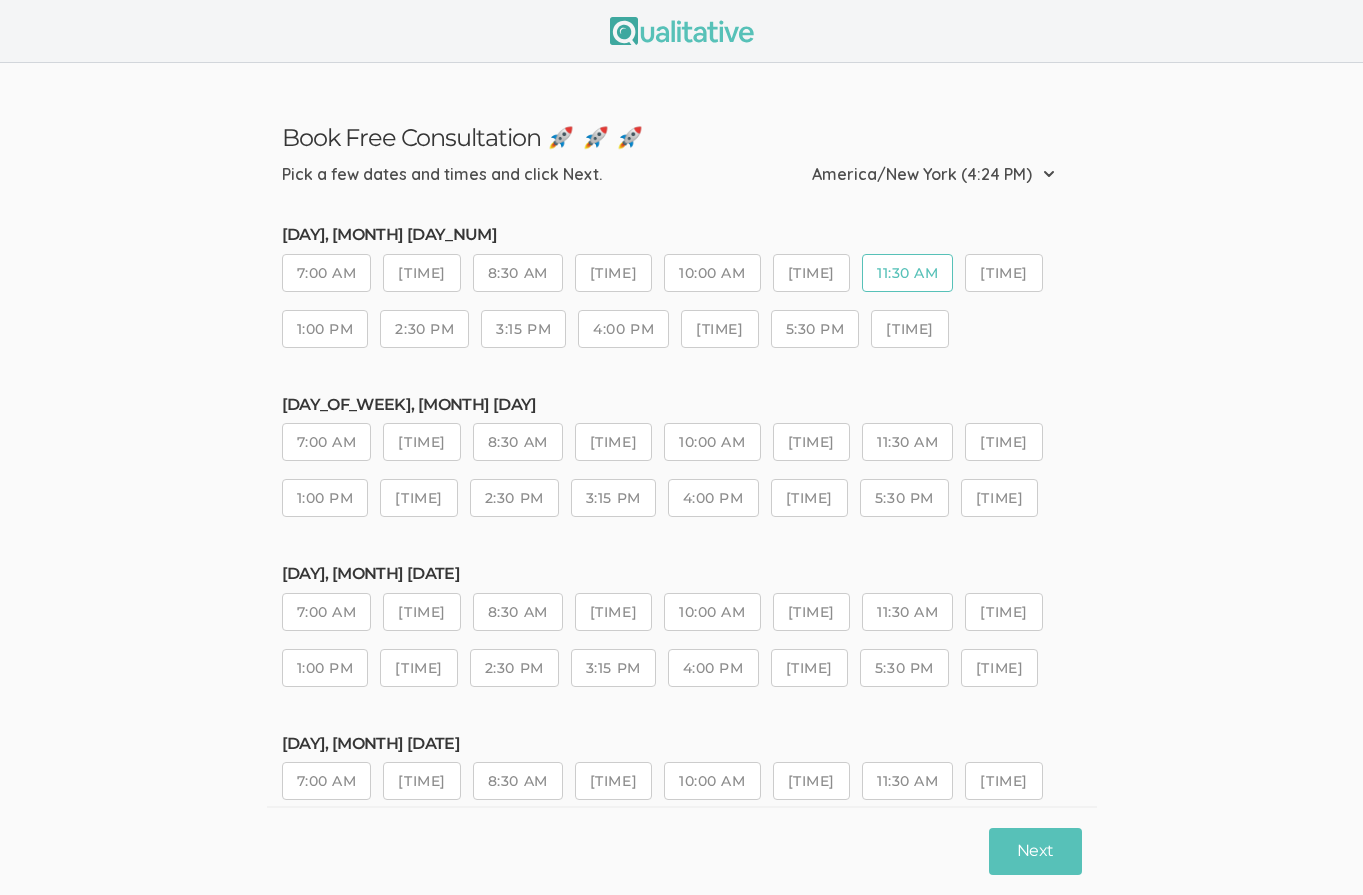 click on "[TIME]" at bounding box center [1003, 273] 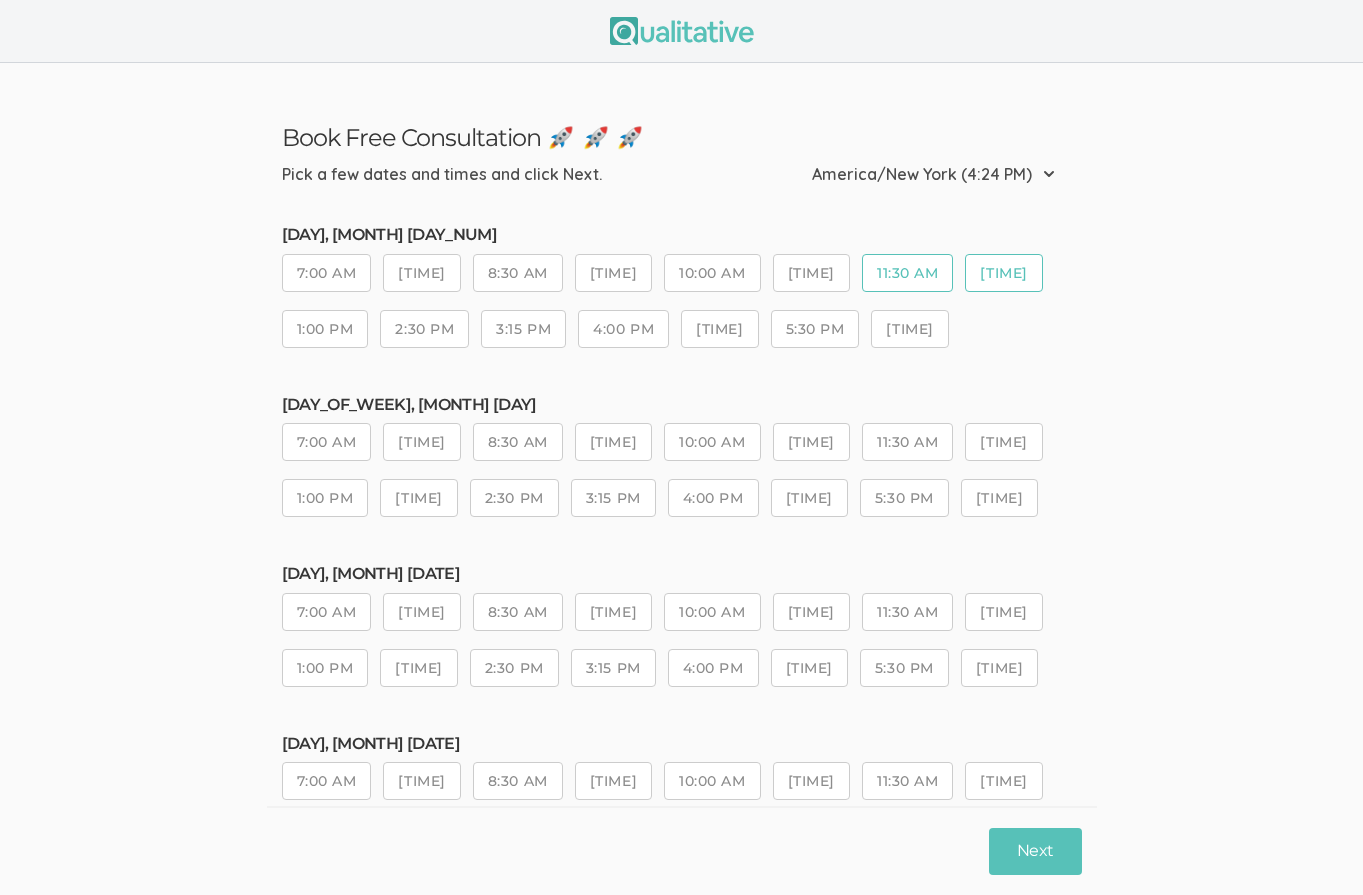 click on "11:30 AM" at bounding box center (907, 273) 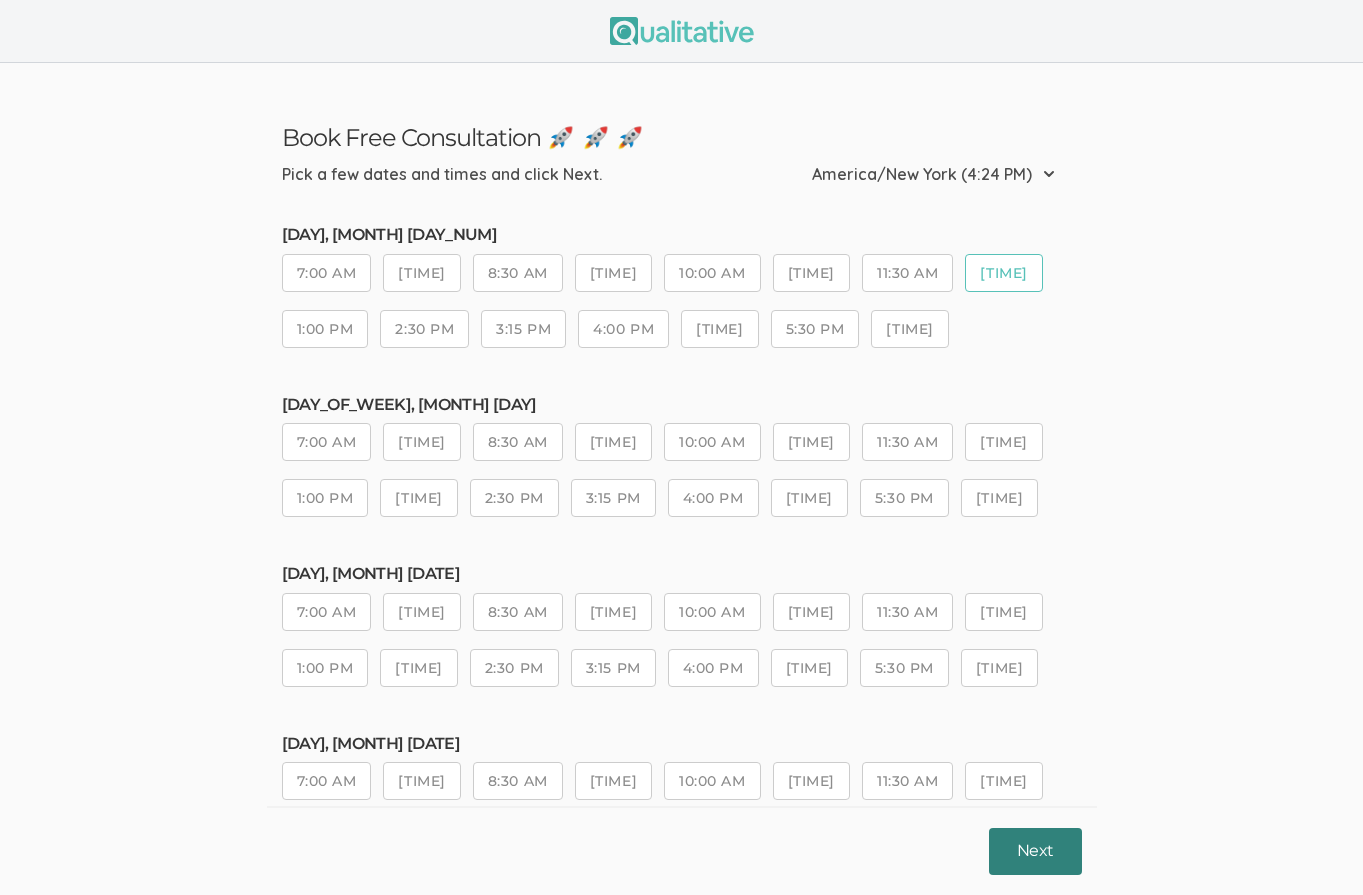 click on "Next" at bounding box center [1035, 851] 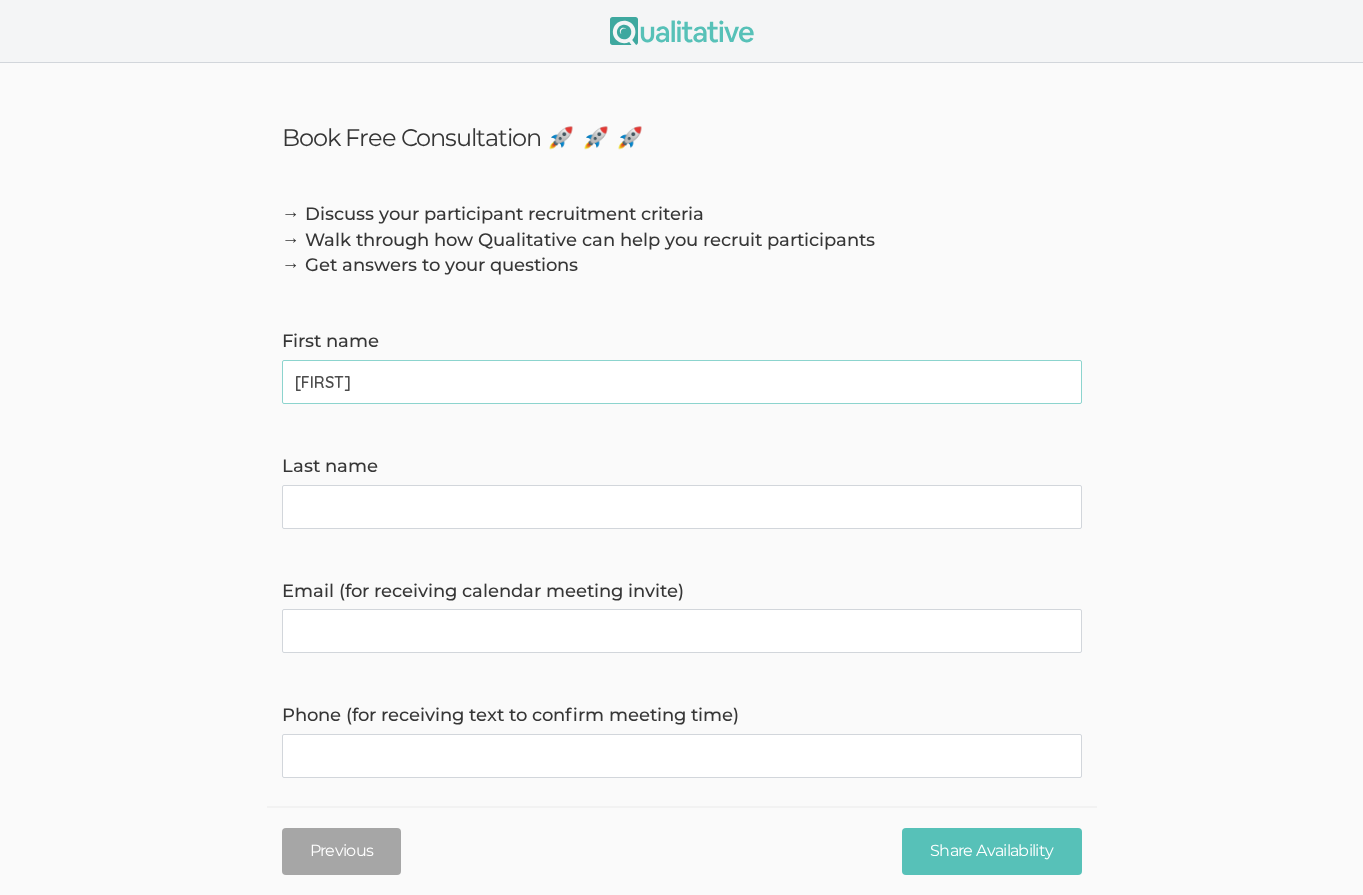 type on "[FIRST]" 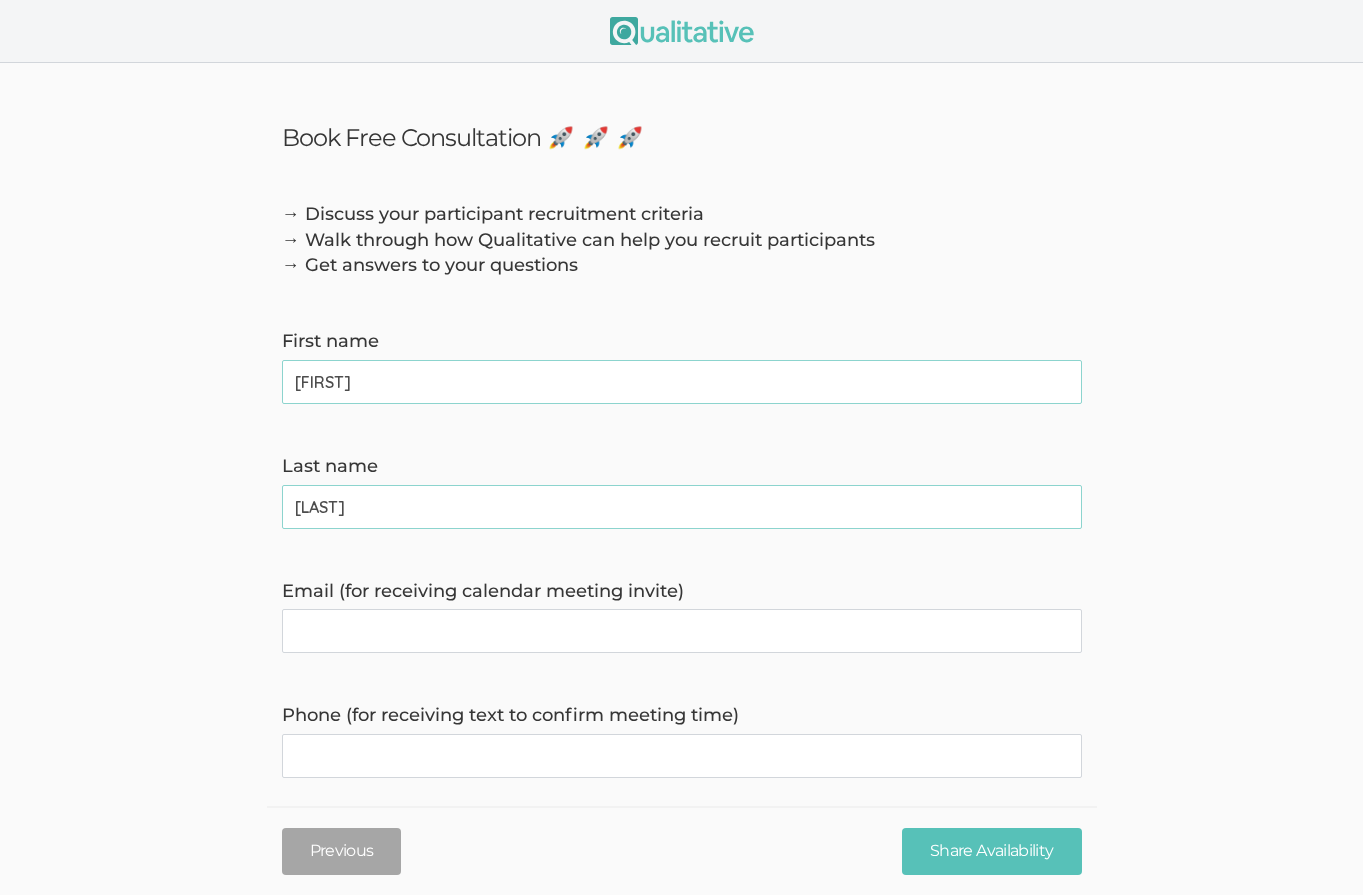 type on "[LAST]" 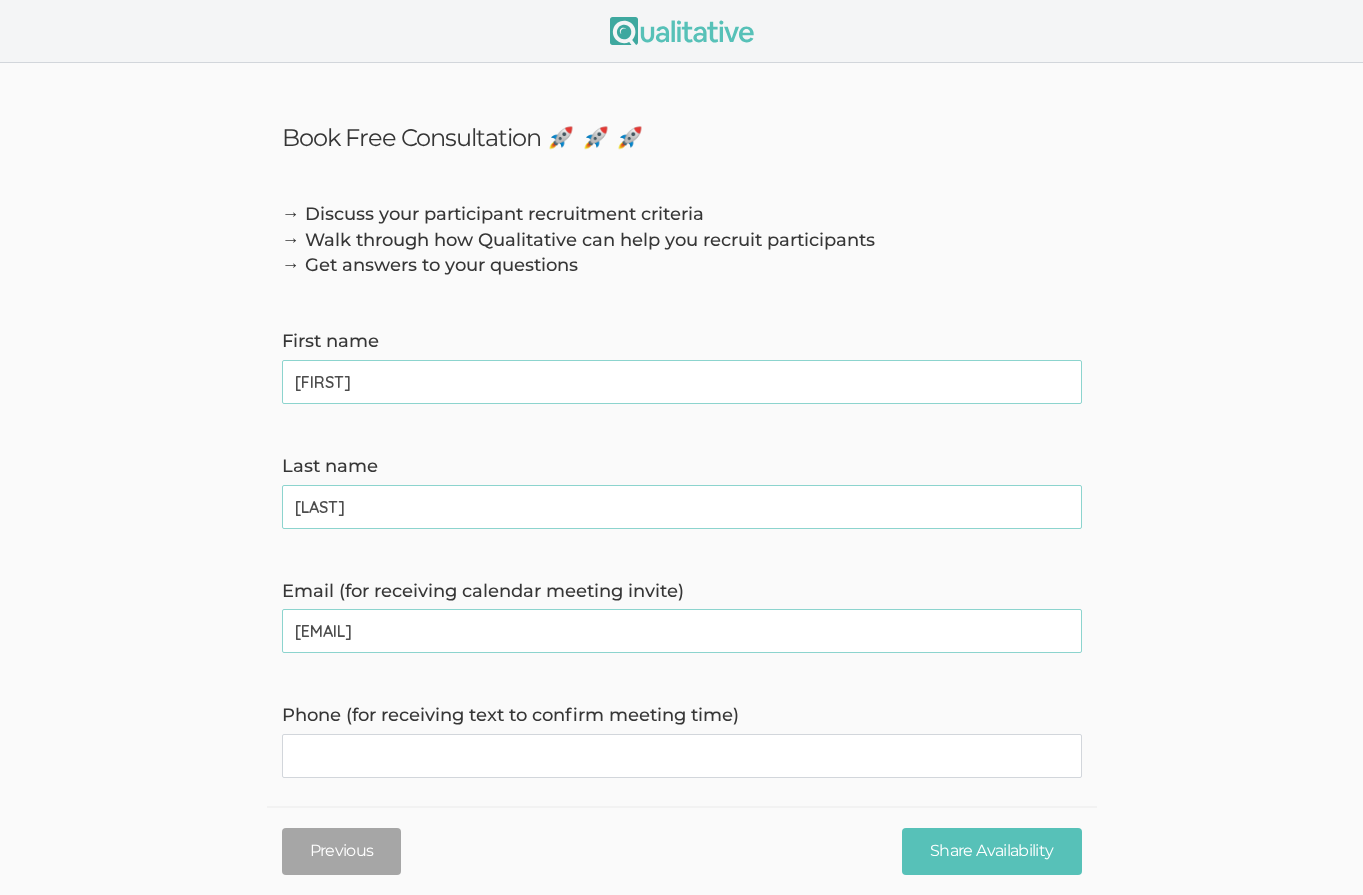 type on "[EMAIL]" 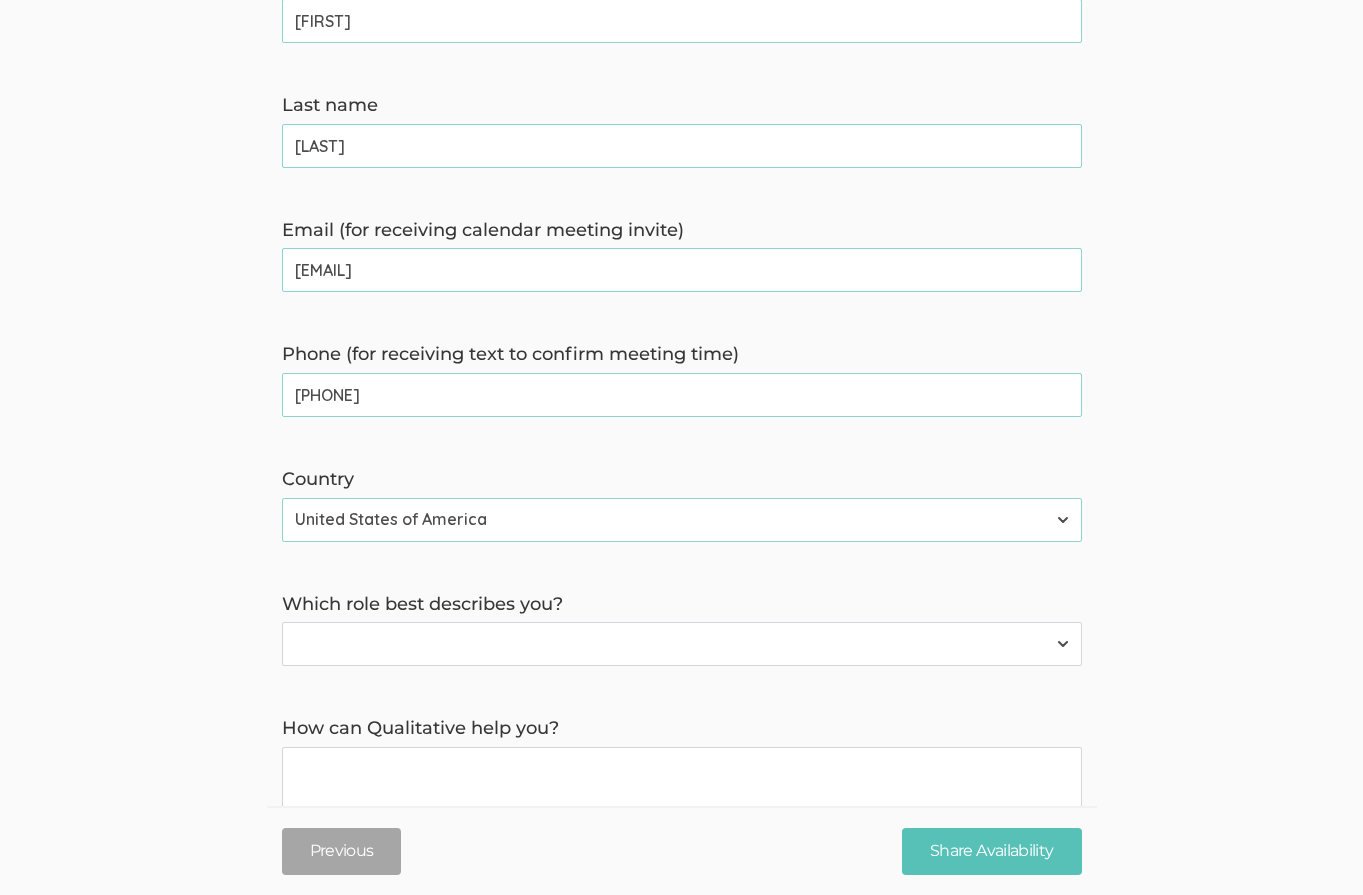 scroll, scrollTop: 490, scrollLeft: 0, axis: vertical 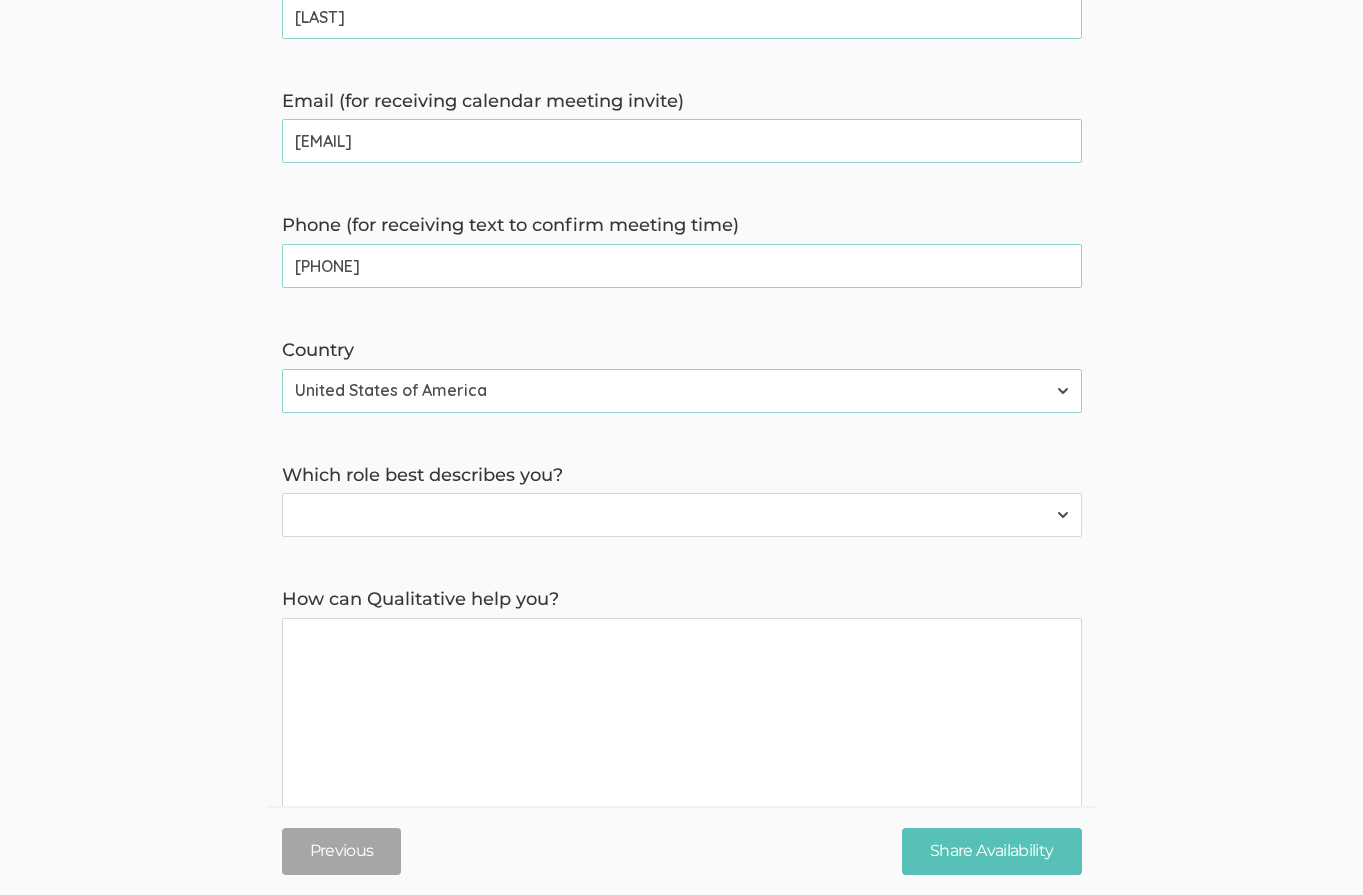 click on "Afghanistan Åland Islands Albania Algeria American Samoa Andorra Angola Anguilla Antarctica Antigua and Barbuda Argentina Armenia Aruba Australia Austria Azerbaijan Bahamas Bahrain Bangladesh Barbados Belarus Belgium Belize Benin Bermuda Bhutan Bolivia Bonaire, Sint Eustatius and Saba Bosnia and Herzegovina Botswana Bouvet Island Brazil British Indian Ocean Territory Brunei Darussalam Bulgaria Burkina Faso Burundi Cambodia Cameroon Canada Cape Verde Cayman Islands Central African Republic Chad Chile China Christmas Island Cocos (Keeling) Islands Colombia Comoros Congo Congo, the Democratic Republic of the Cook Islands Costa Rica Cote D'Ivoire Croatia Cuba Curaçao Cyprus Czech Republic Denmark Djibouti Dominica Dominican Republic Ecuador Egypt El Salvador Equatorial Guinea Eritrea Estonia Ethiopia Falkland Islands (Malvinas) Faroe Islands Fiji Finland France French Guiana French Polynesia French Southern Territories Gabon Gambia Georgia Germany Ghana Gibraltar Greece Greenland Grenada Guadeloupe Guam Guinea" at bounding box center (682, 391) 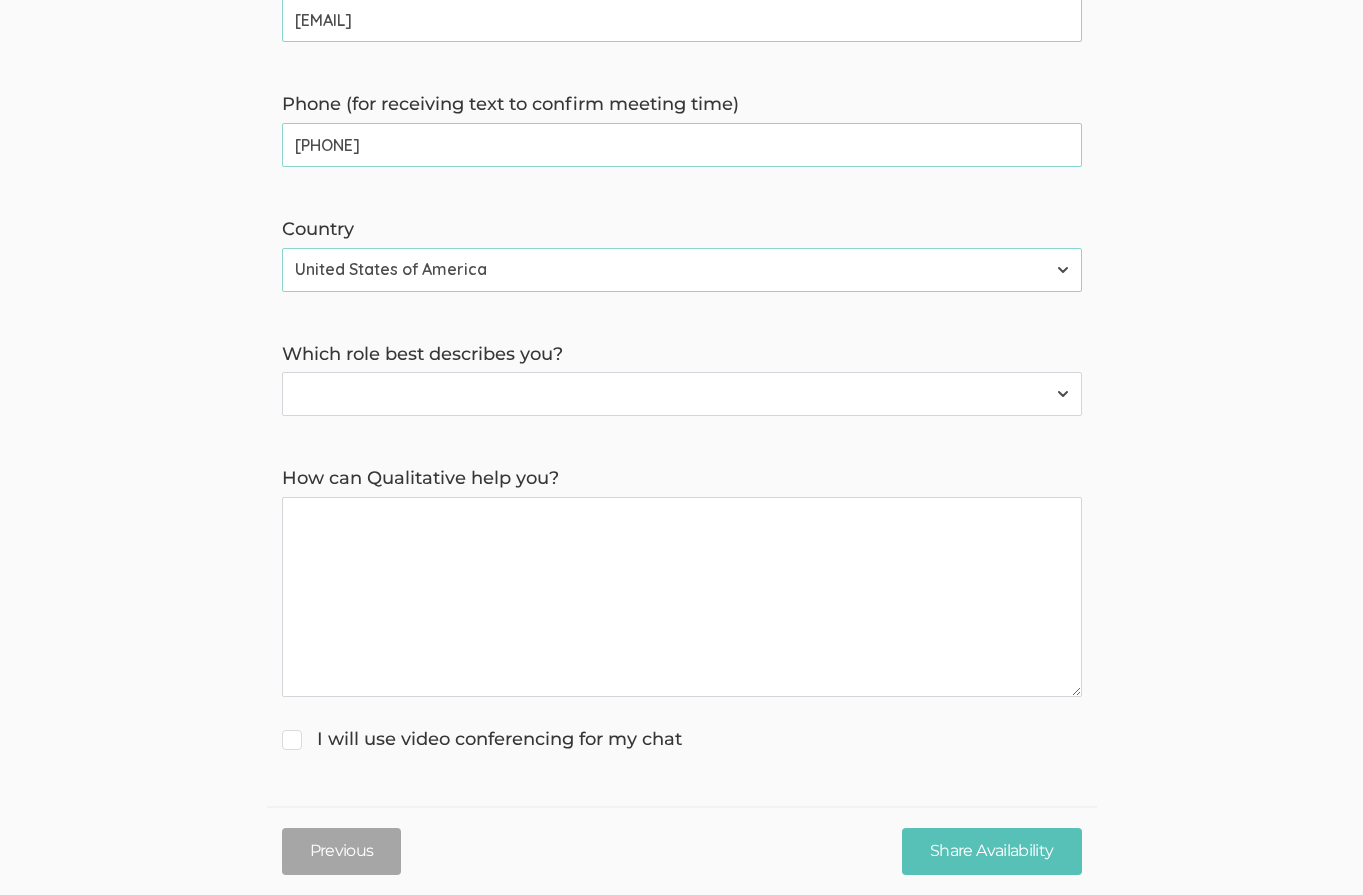 scroll, scrollTop: 613, scrollLeft: 0, axis: vertical 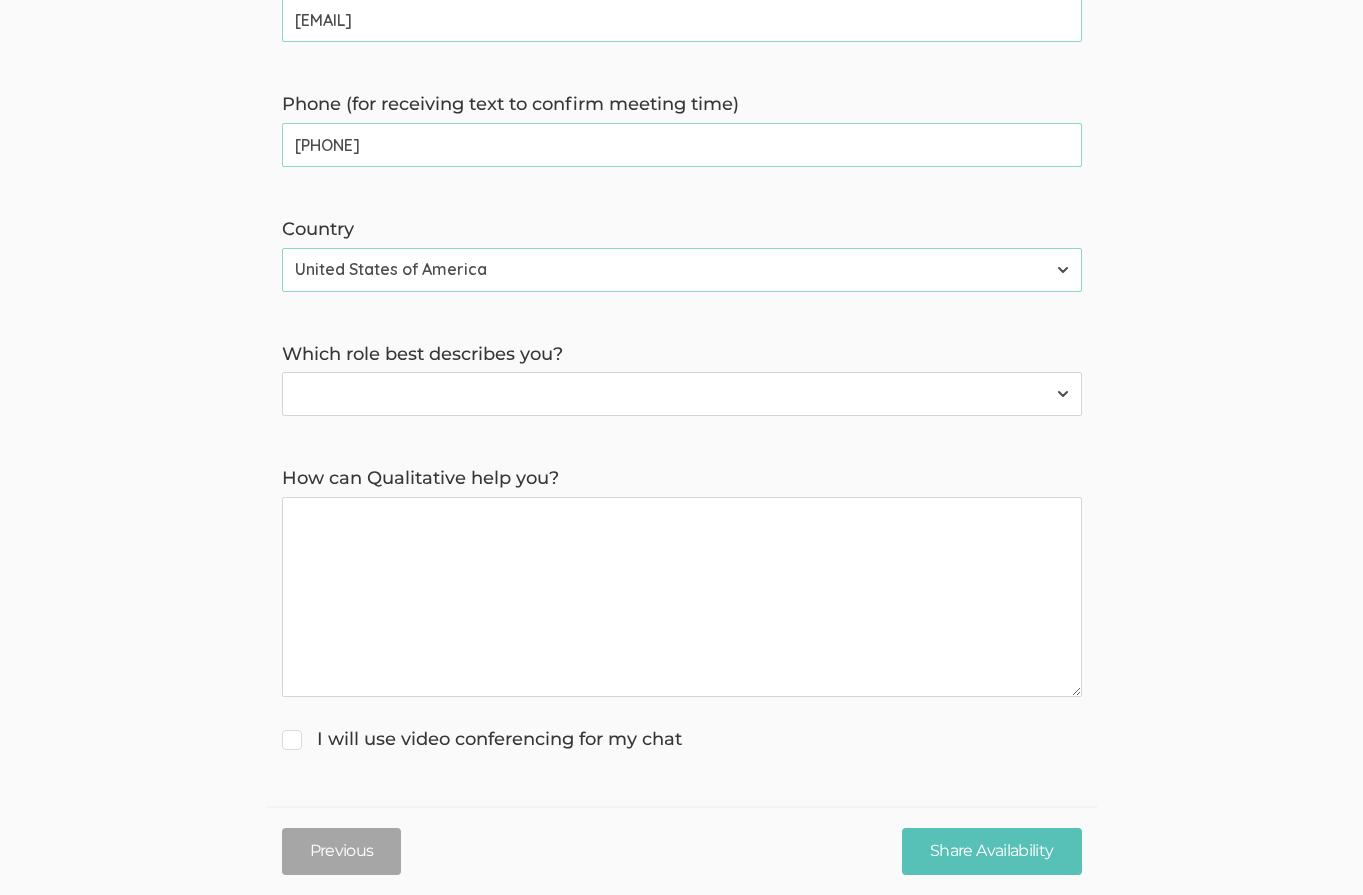 click on "[PERSON_TITLE]" at bounding box center (682, 394) 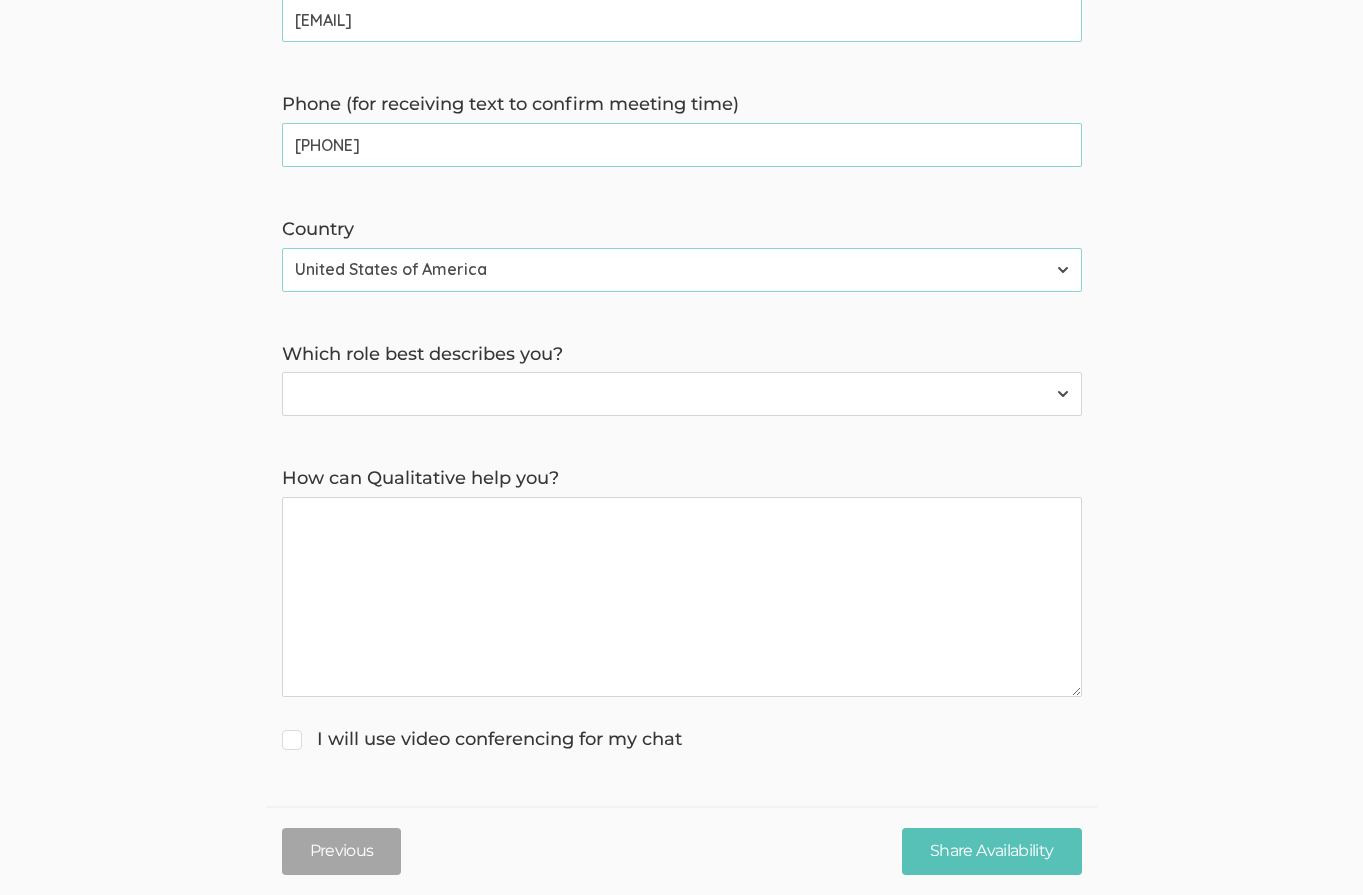 select on "1" 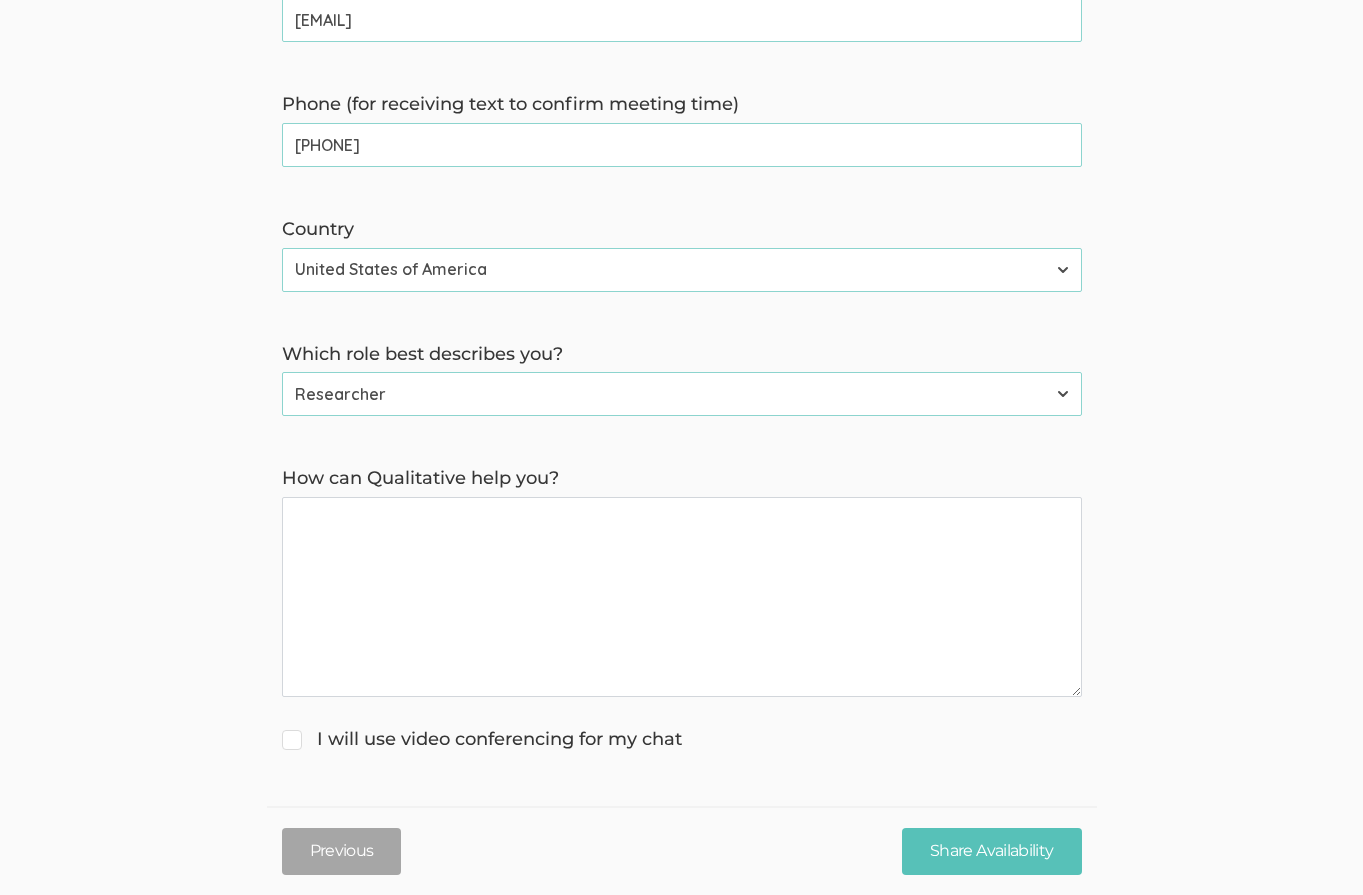 click on "How can Qualitative help you?" at bounding box center (682, 597) 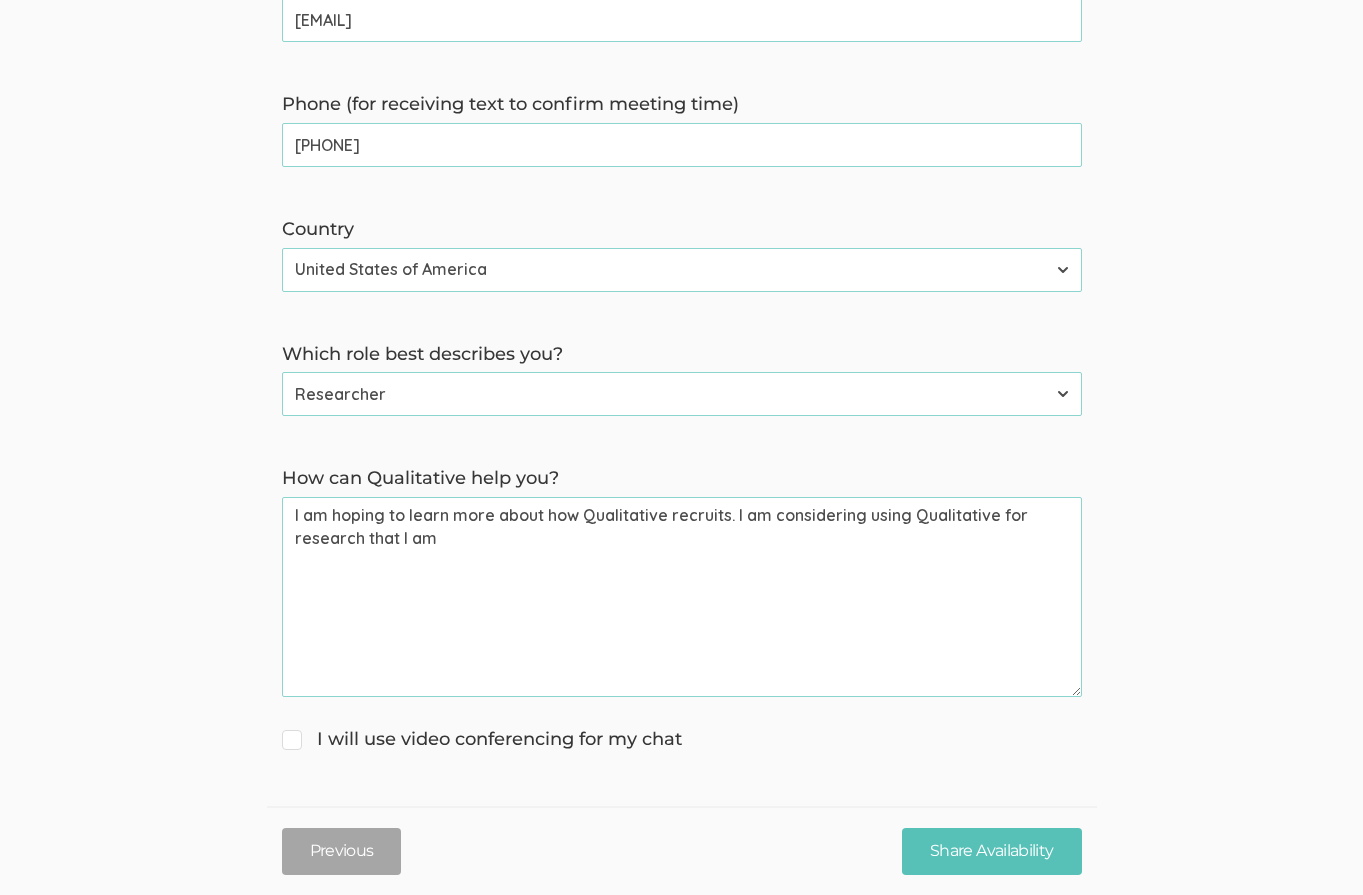 click on "I am hoping to learn more about how Qualitative recruits. I am considering using Qualitative for research that I am" at bounding box center (682, 597) 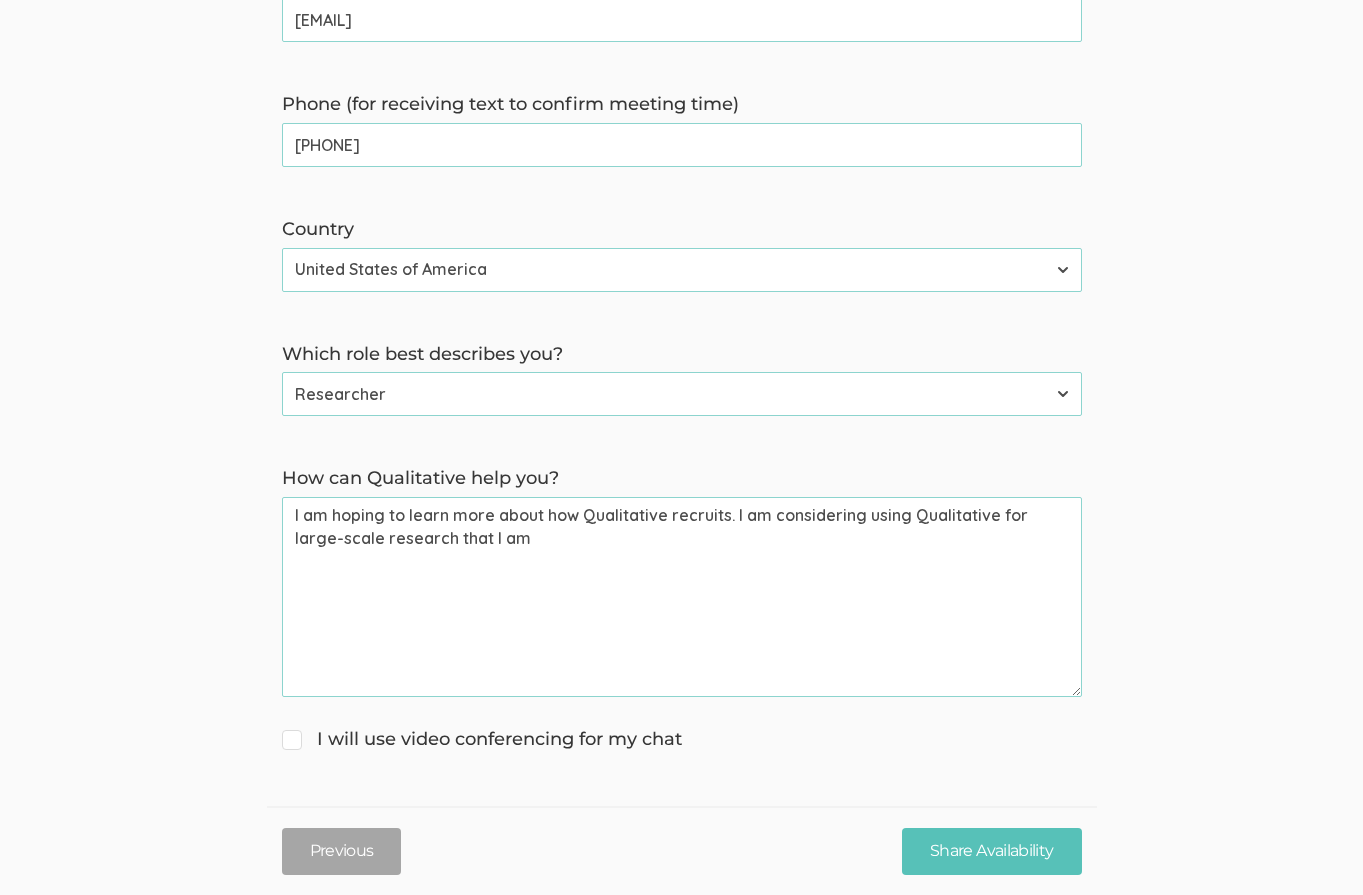 click on "I am hoping to learn more about how Qualitative recruits. I am considering using Qualitative for large-scale research that I am" at bounding box center [682, 597] 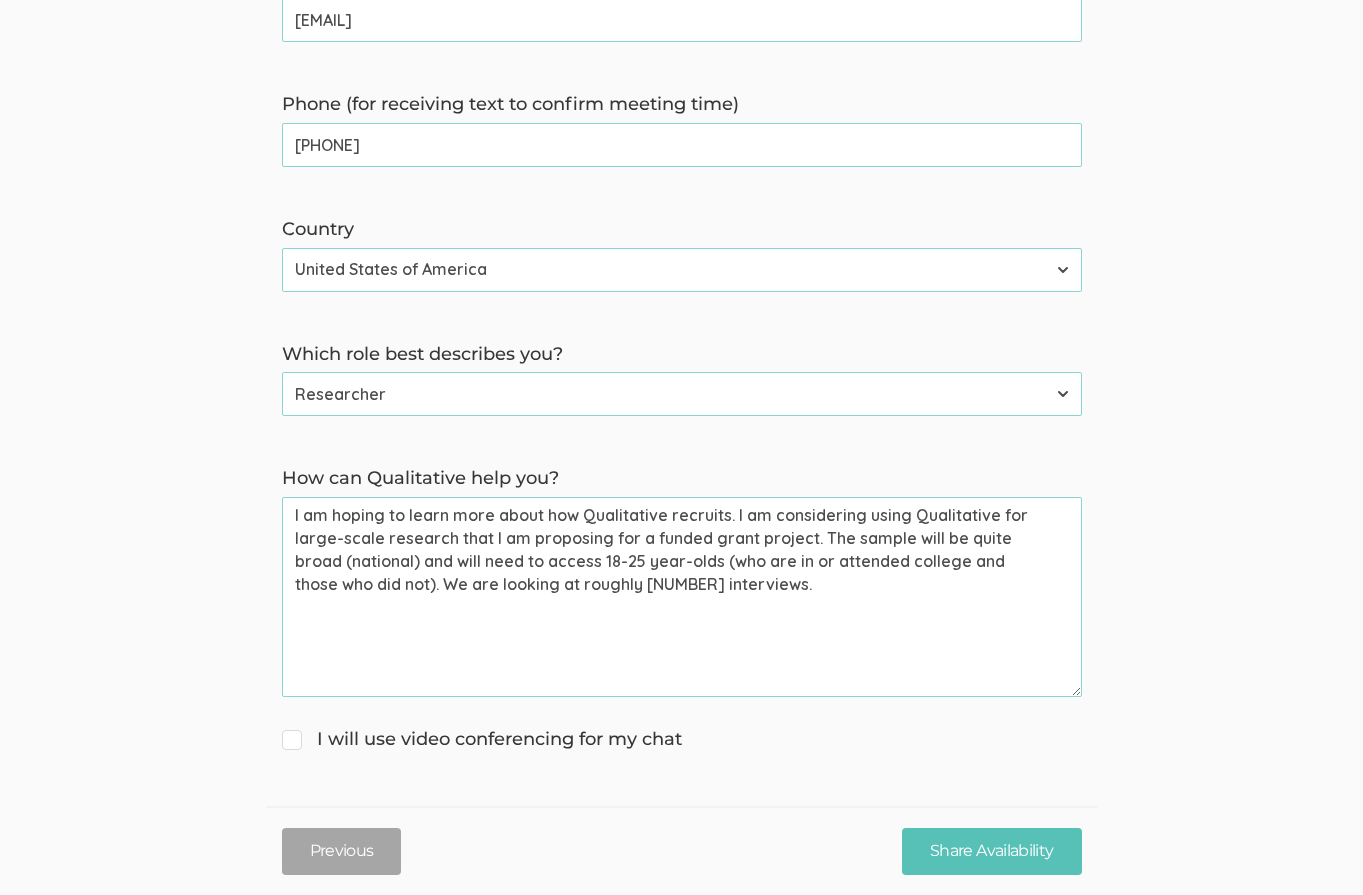 click on "I am hoping to learn more about how Qualitative recruits. I am considering using Qualitative for large-scale research that I am proposing for a funded grant project. The sample will be quite broad (national) and will need to access 18-25 year-olds (who are in or attended college and those who did not). We are looking at roughly [NUMBER] interviews." at bounding box center (682, 597) 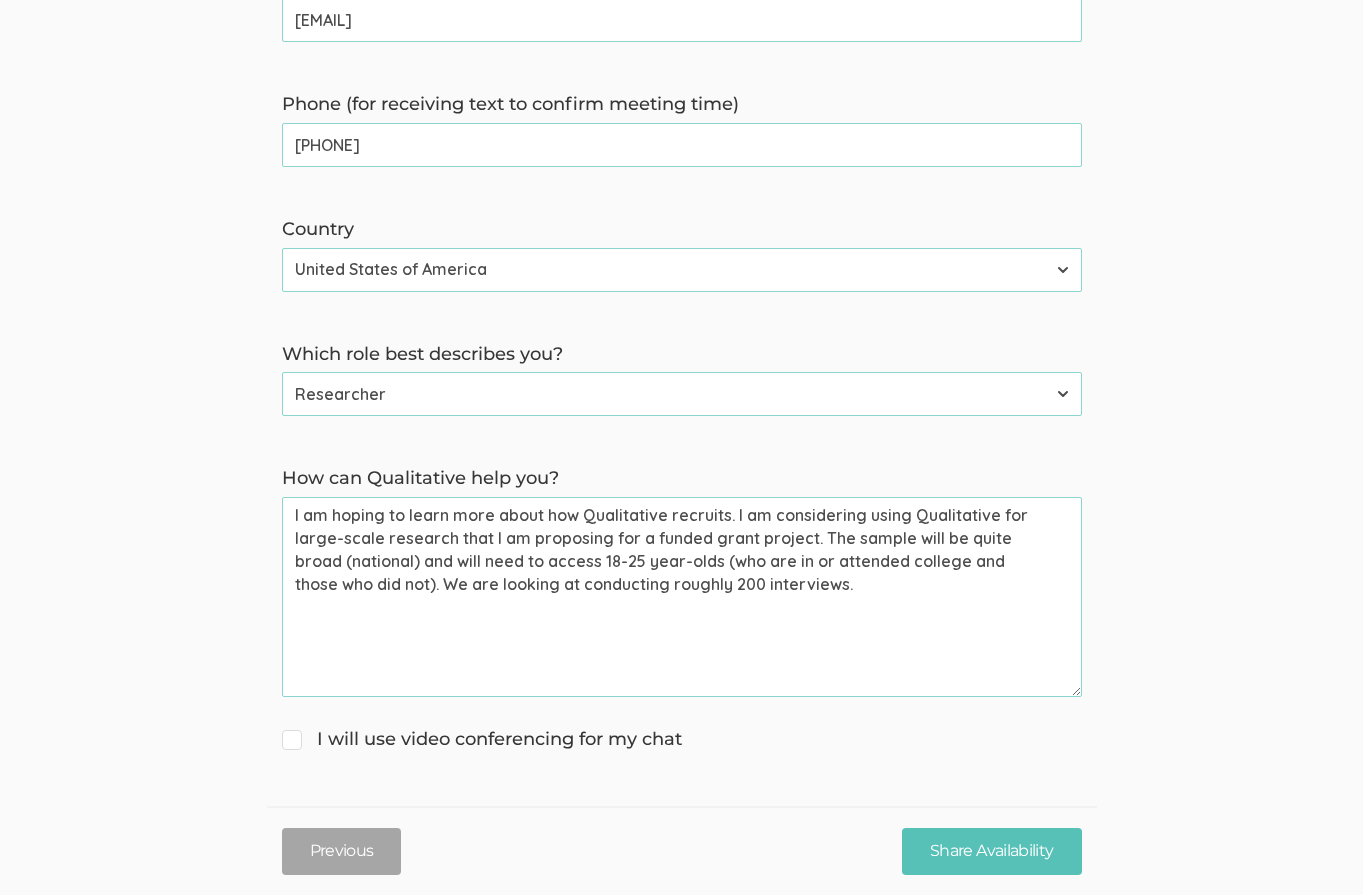 click on "I am hoping to learn more about how Qualitative recruits. I am considering using Qualitative for large-scale research that I am proposing for a funded grant project. The sample will be quite broad (national) and will need to access 18-25 year-olds (who are in or attended college and those who did not). We are looking at conducting roughly 200 interviews." at bounding box center (682, 597) 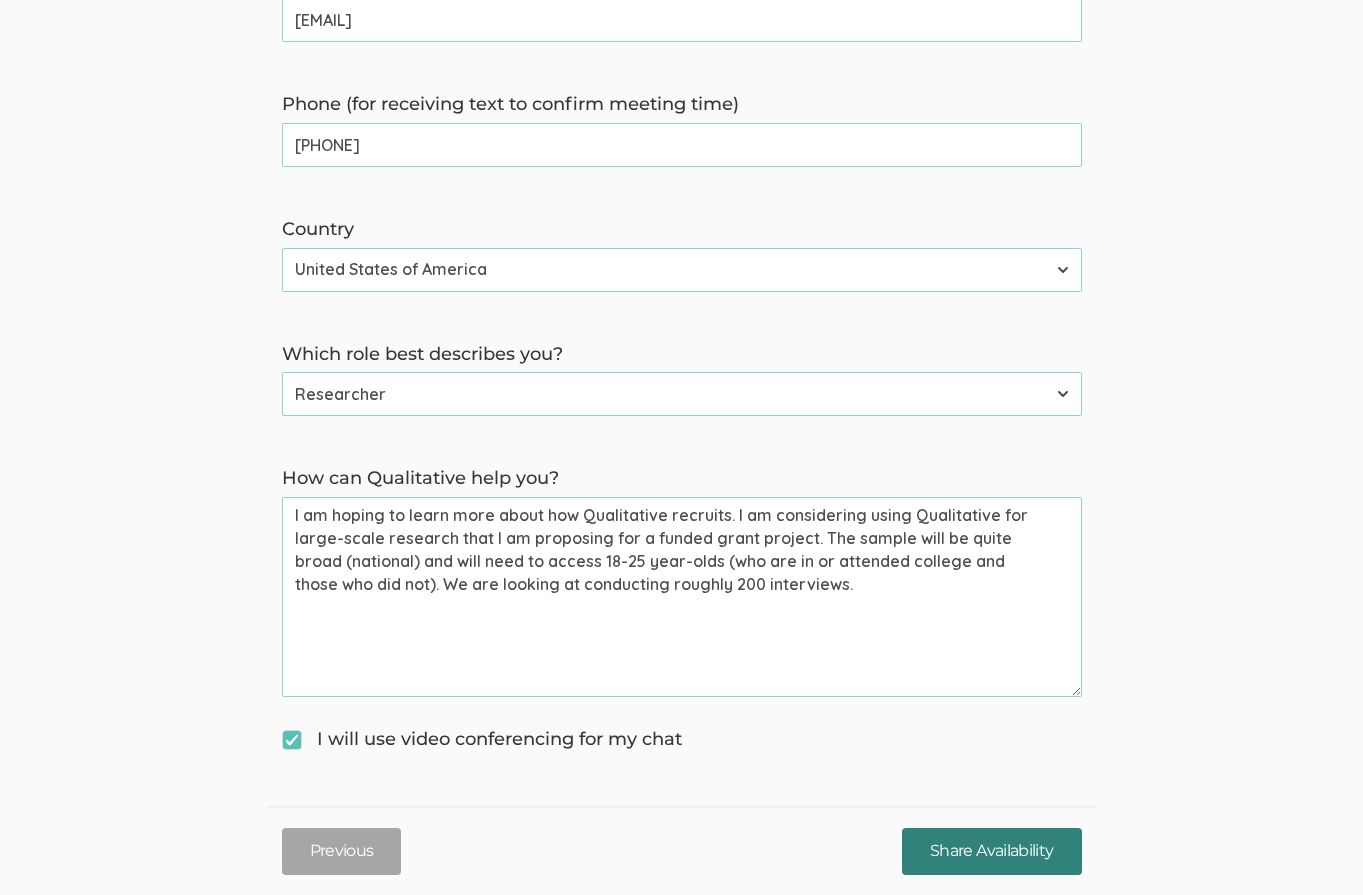 click on "Share Availability" at bounding box center [991, 851] 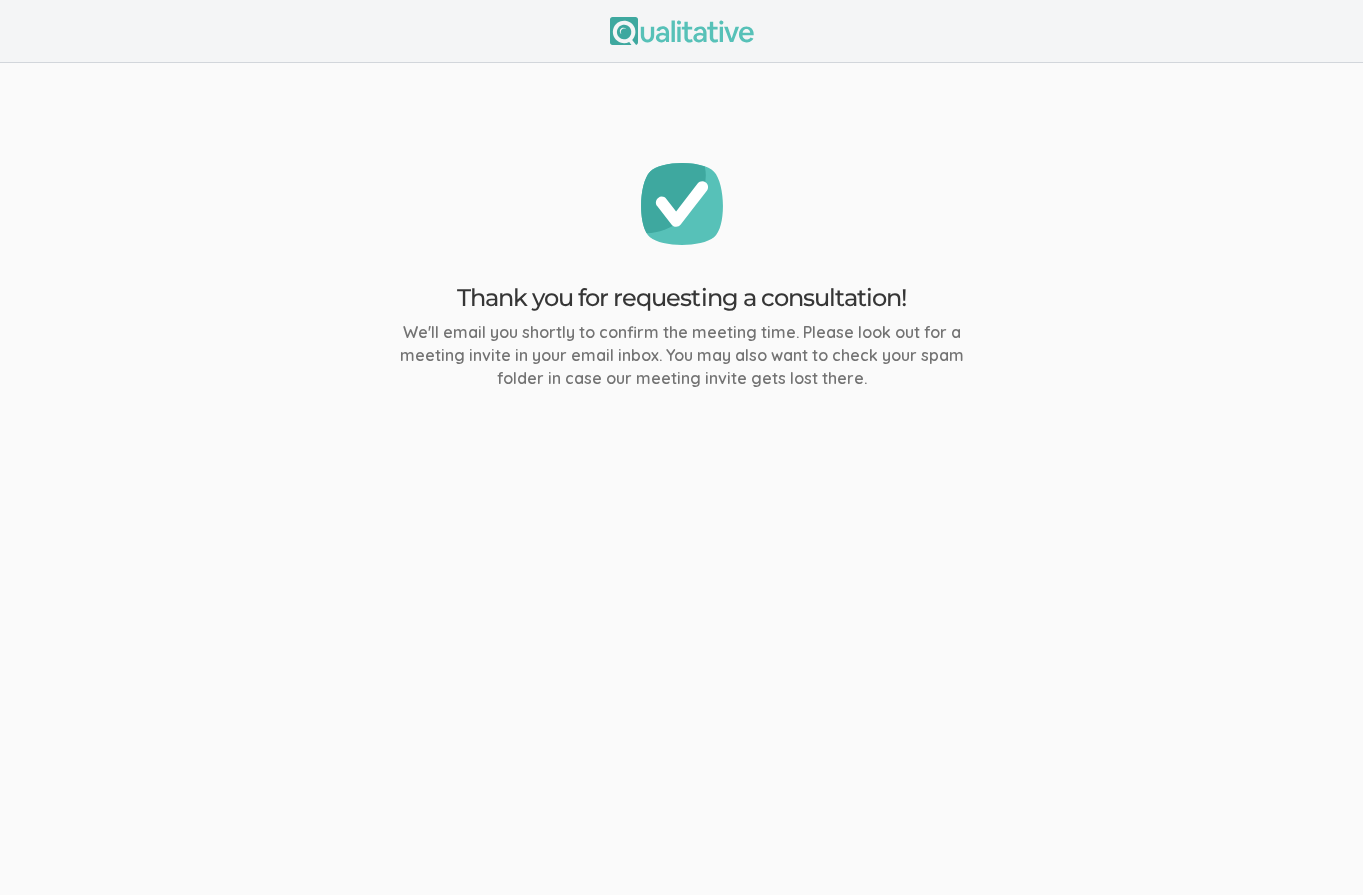scroll, scrollTop: 0, scrollLeft: 0, axis: both 